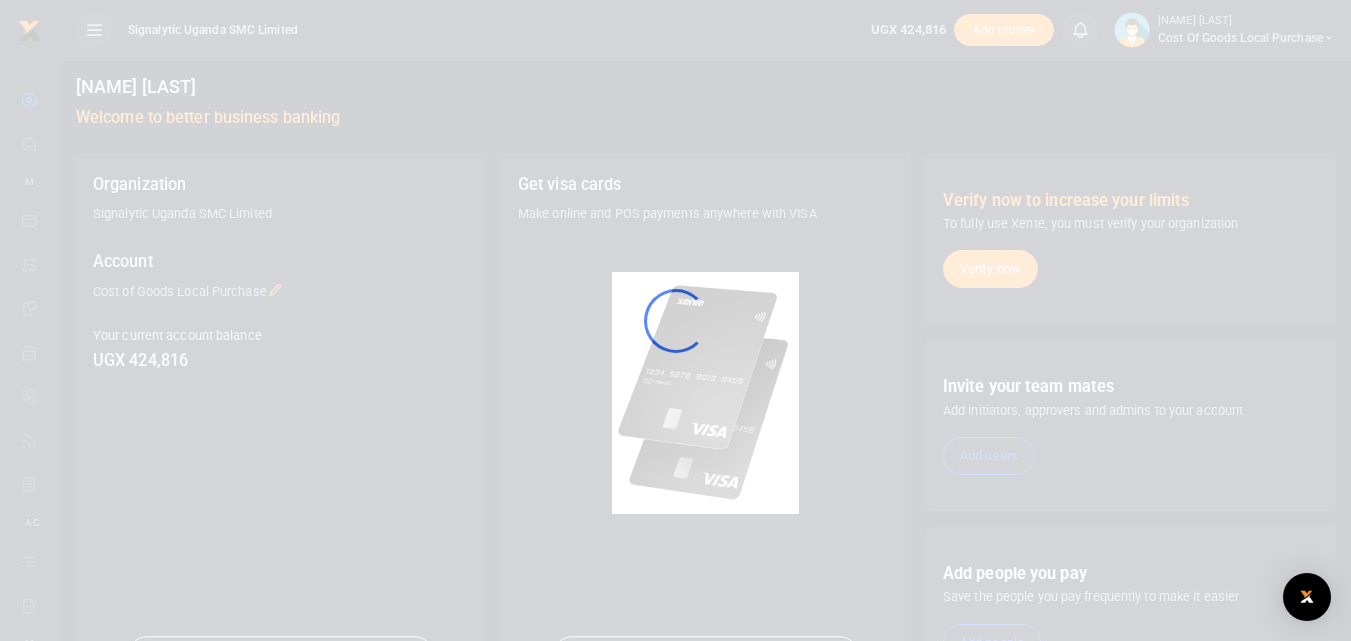 scroll, scrollTop: 0, scrollLeft: 0, axis: both 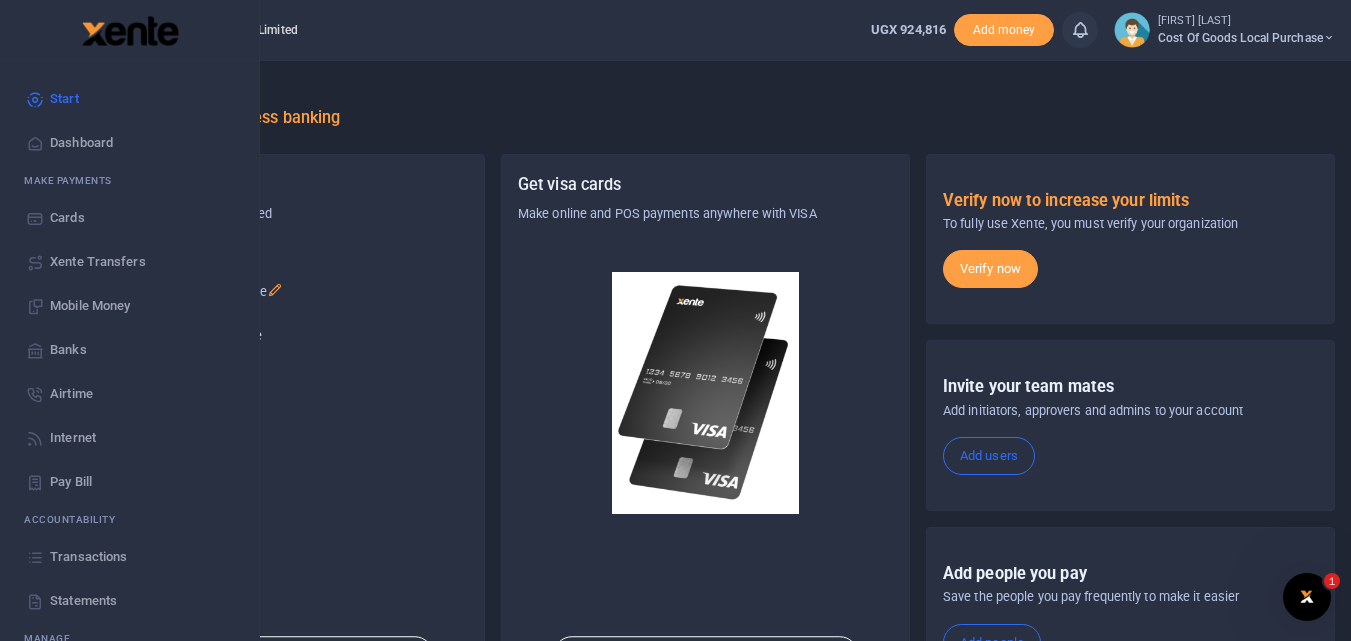 click on "Mobile Money" at bounding box center (90, 306) 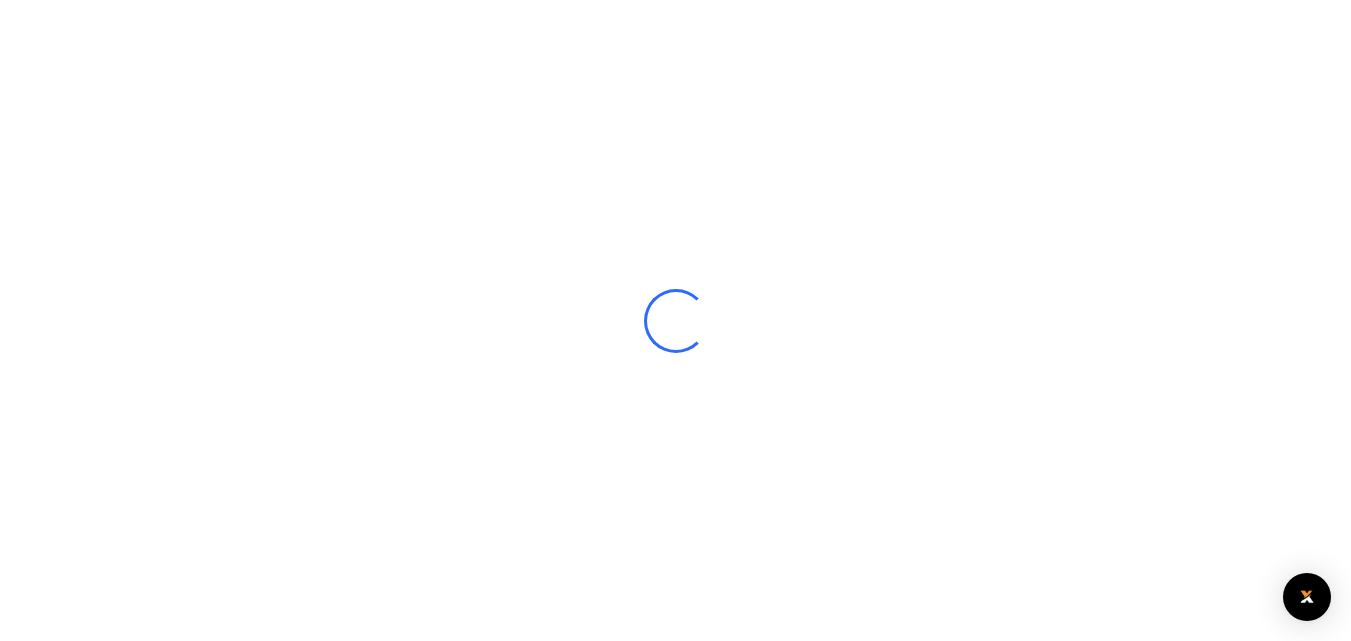 scroll, scrollTop: 0, scrollLeft: 0, axis: both 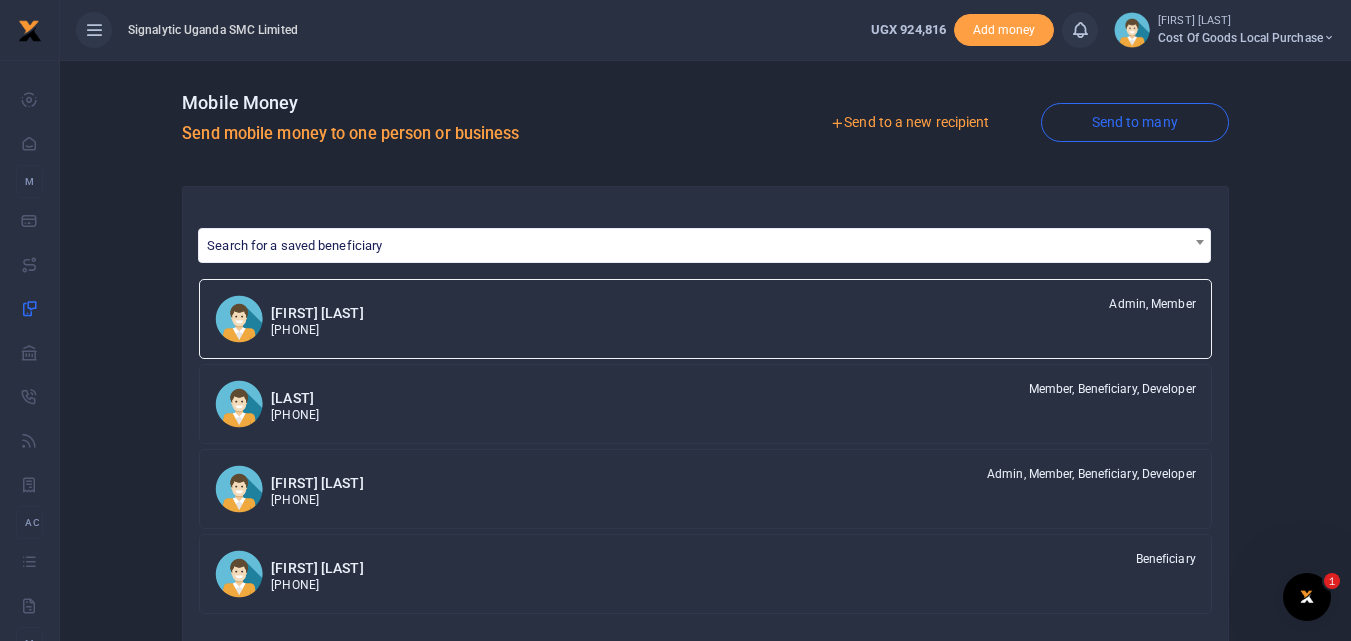 click on "Send to a new recipient" at bounding box center (909, 123) 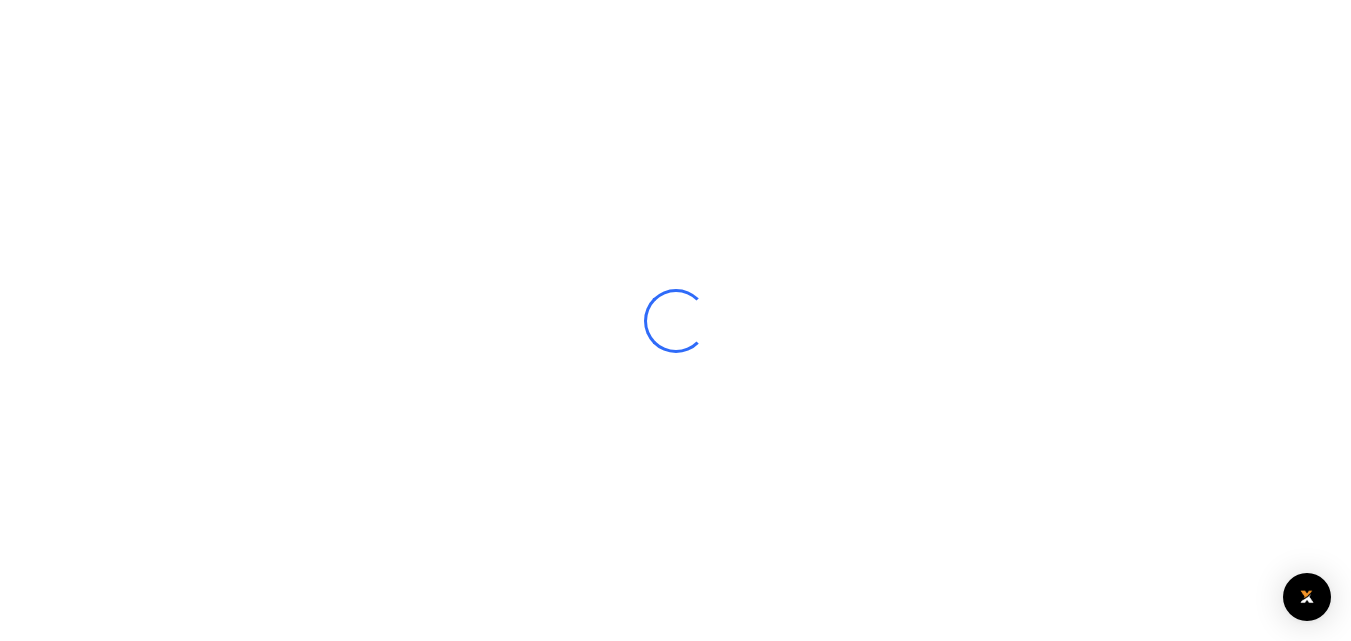 scroll, scrollTop: 0, scrollLeft: 0, axis: both 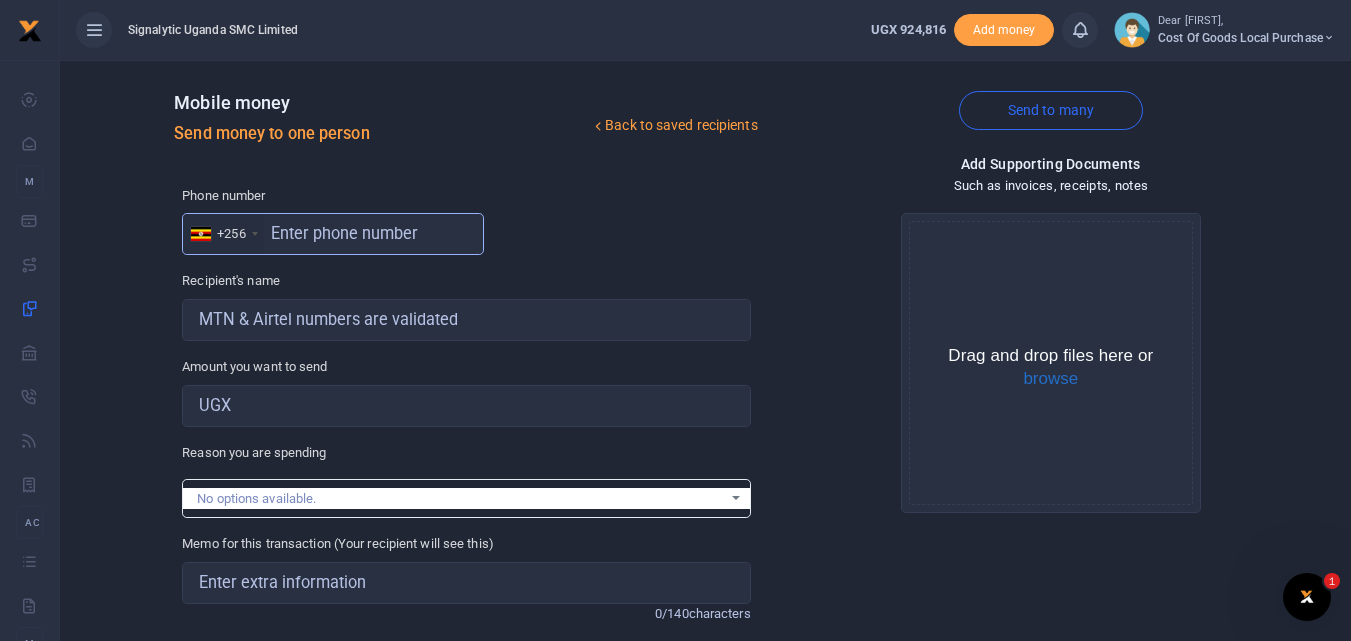 click at bounding box center [333, 234] 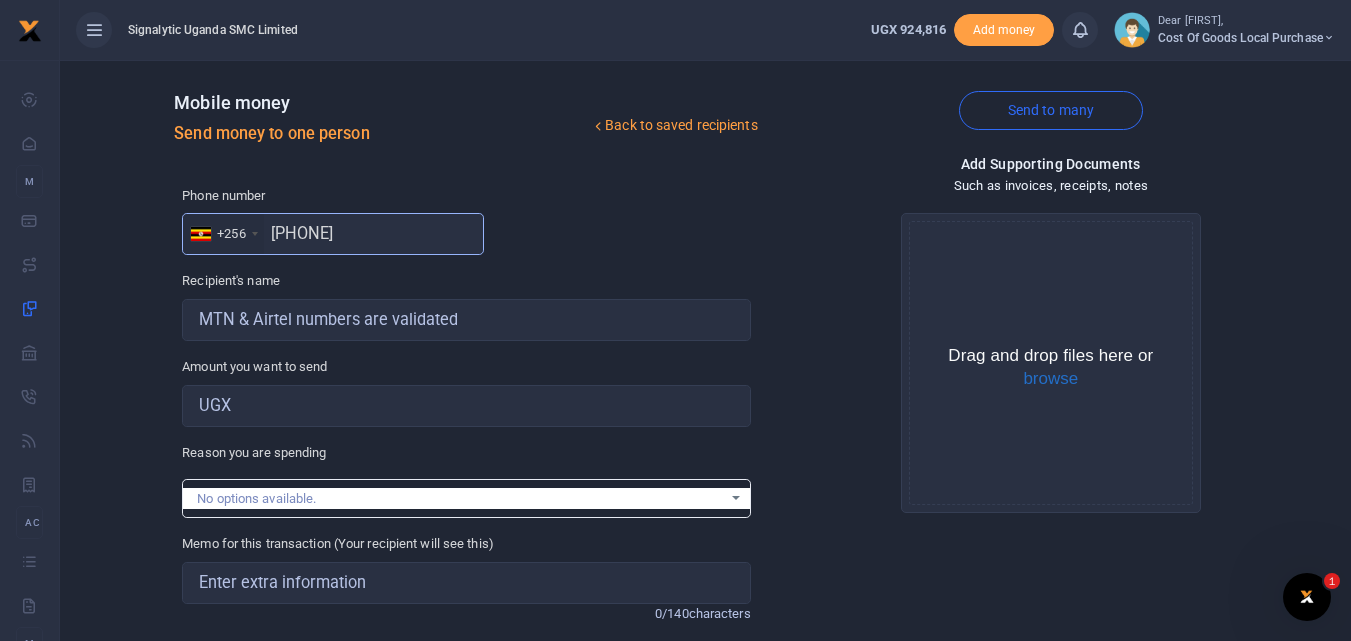 type on "0783589706" 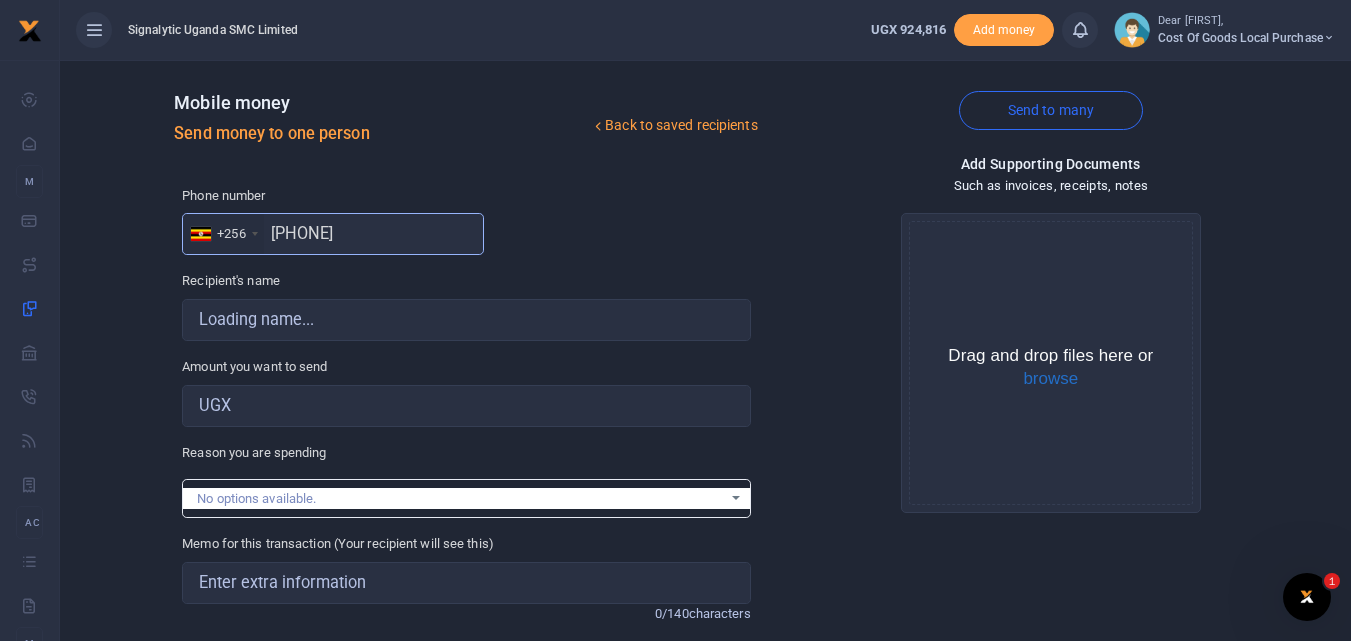 type on "Farouk Lwamiti" 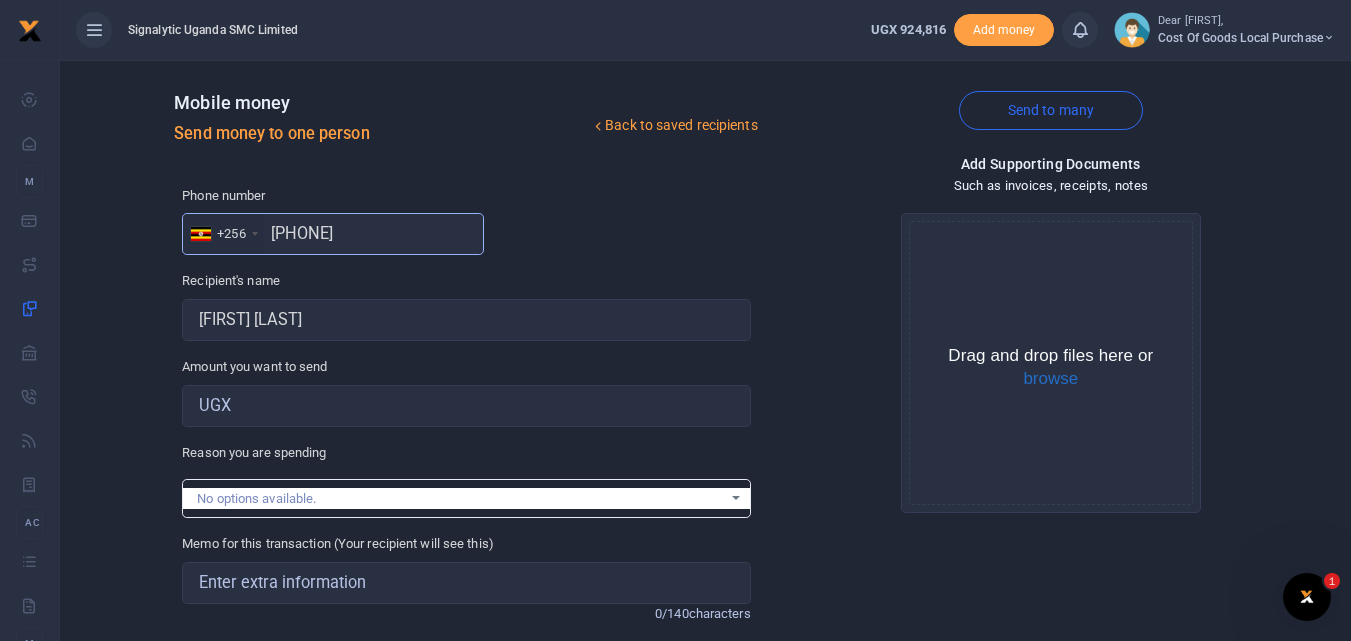 type on "0783589706" 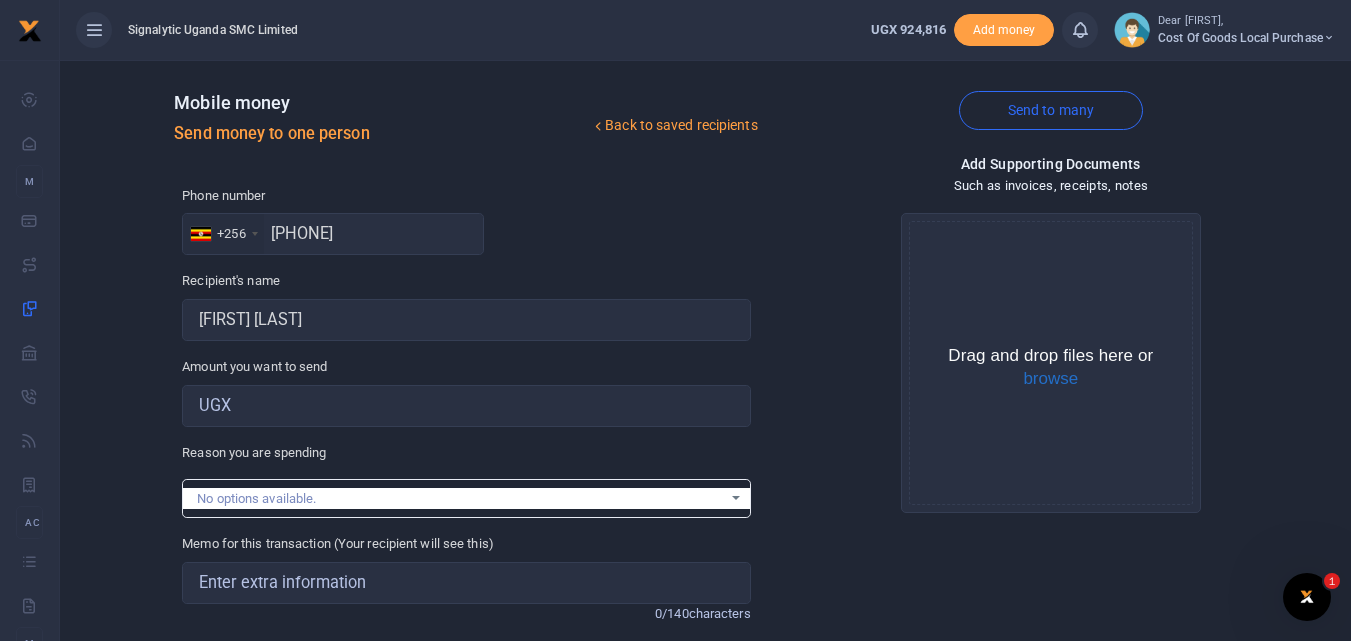 click on "Back to saved recipients
Mobile money
Send money to one person
Send to many
Phone number
+256 Uganda +256 0783589706
Phone is required.
Found 0/140" at bounding box center (705, 437) 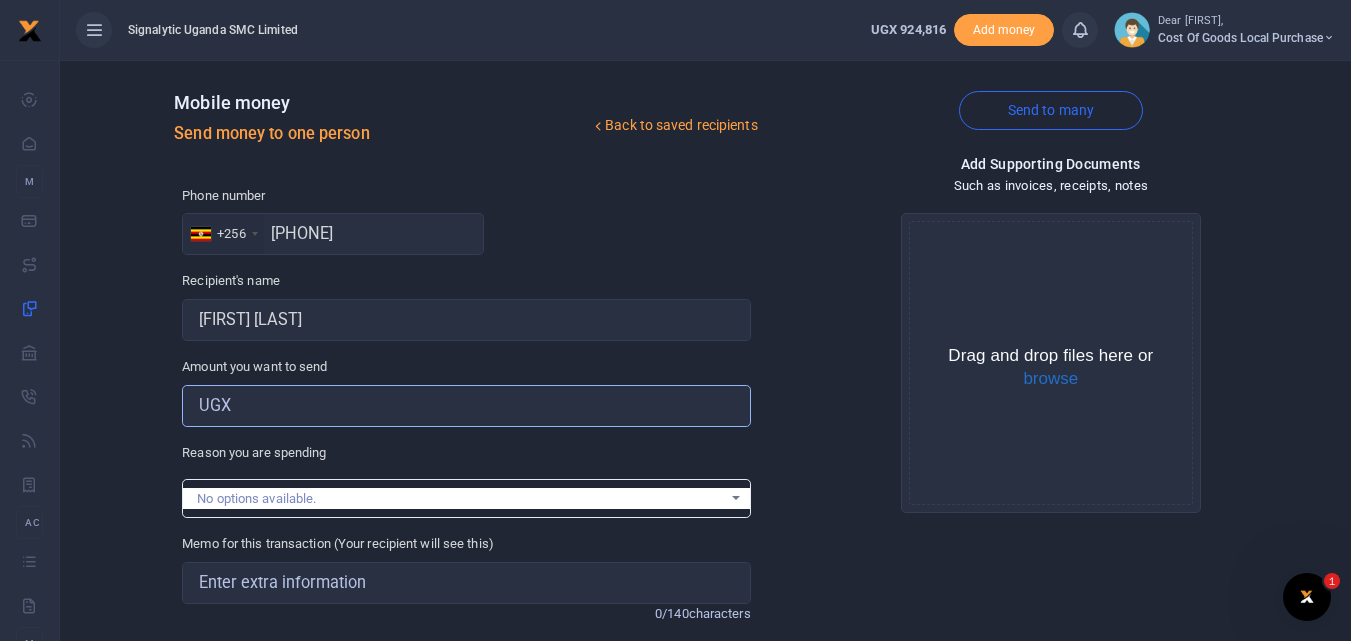 click on "Amount you want to send" at bounding box center (466, 406) 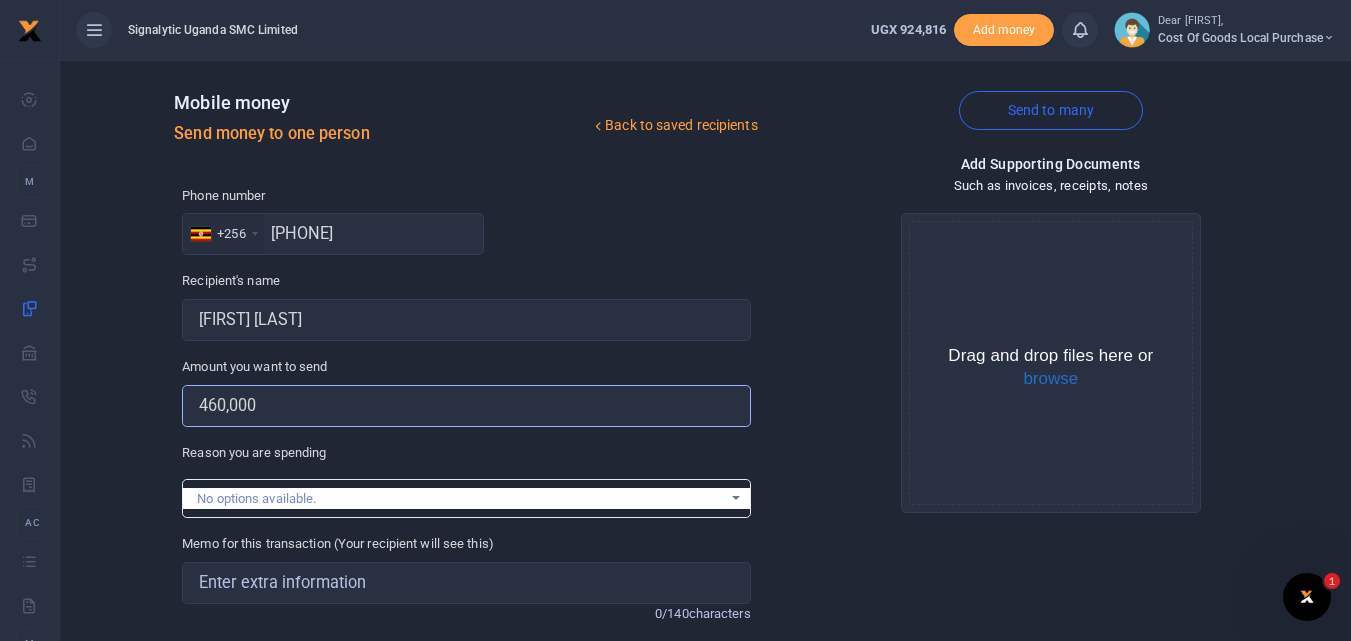 type on "460,000" 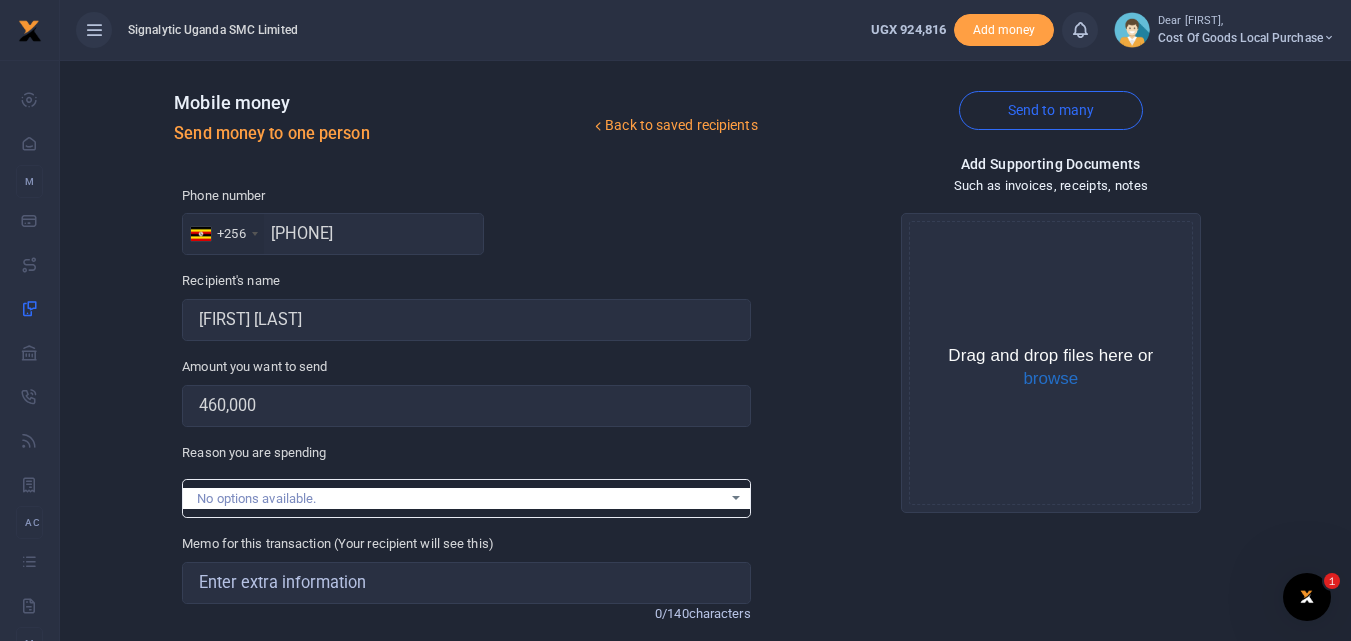 click on "Back to saved recipients
Mobile money
Send money to one person
Send to many
Phone number
+256 Uganda +256 0783589706
Phone is required.
Found 0/140" at bounding box center [705, 437] 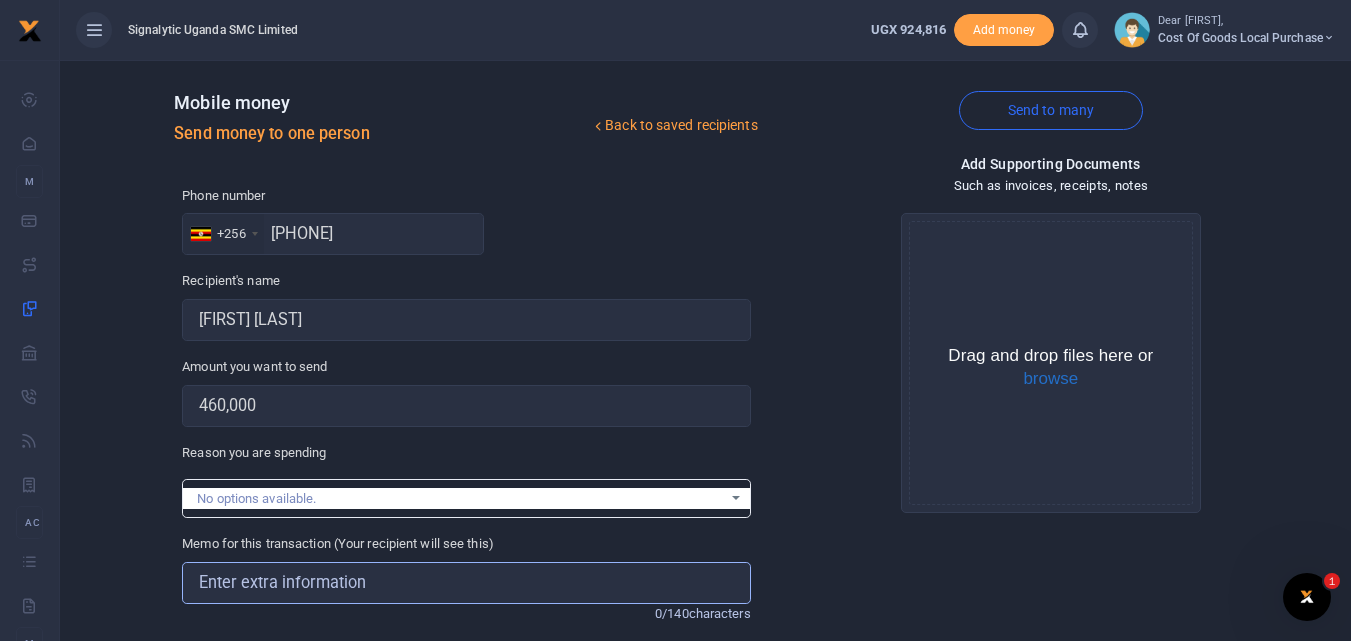 click on "Memo for this transaction (Your recipient will see this)" at bounding box center (466, 583) 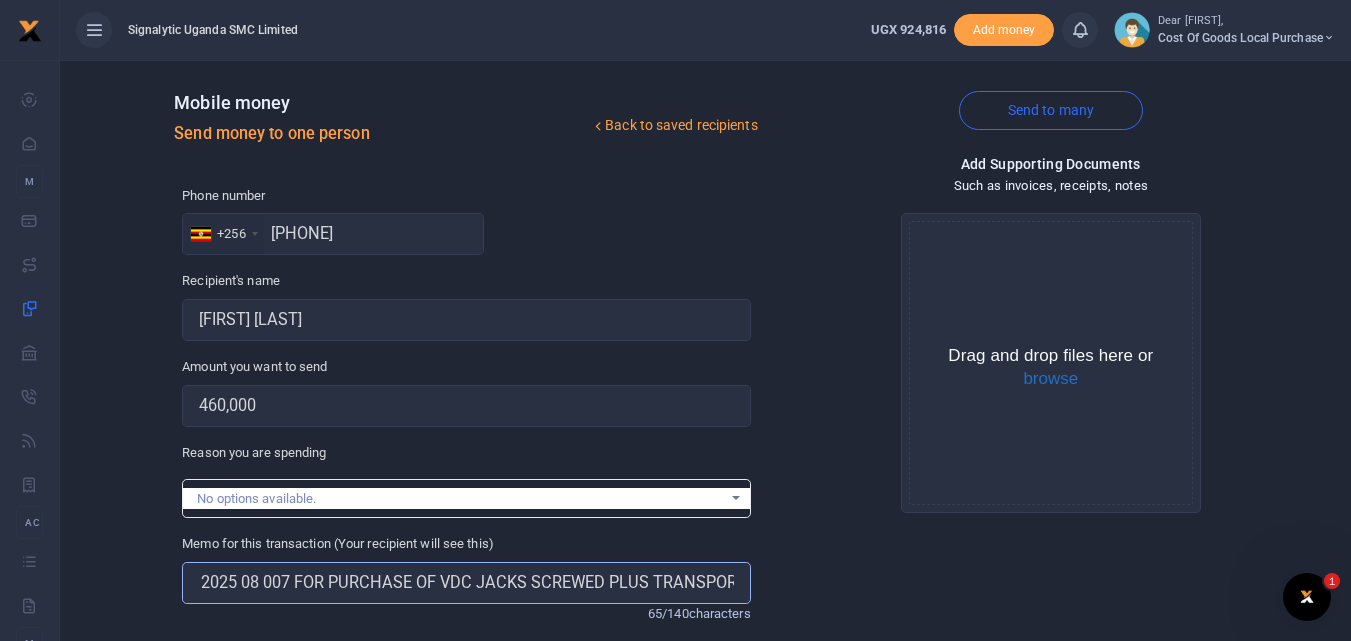 scroll, scrollTop: 0, scrollLeft: 43, axis: horizontal 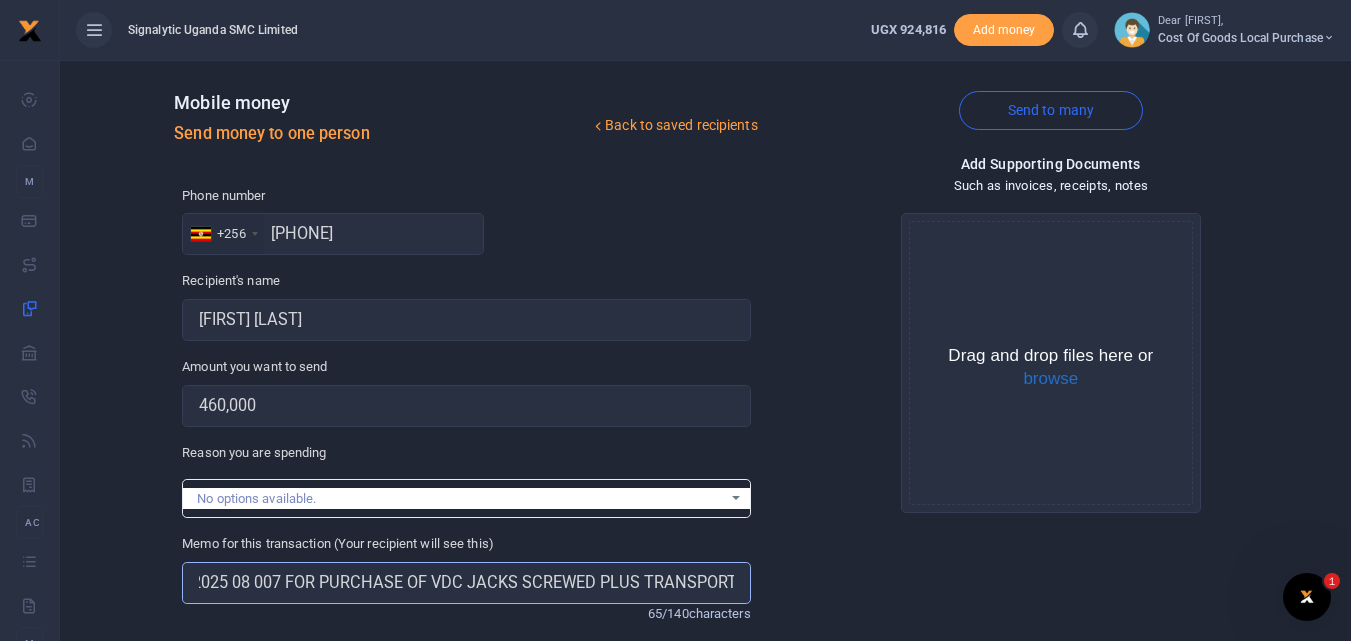 click on "BILL 2025 08 007 FOR PURCHASE OF VDC JACKS SCREWED PLUS TRANSPORT" at bounding box center (466, 583) 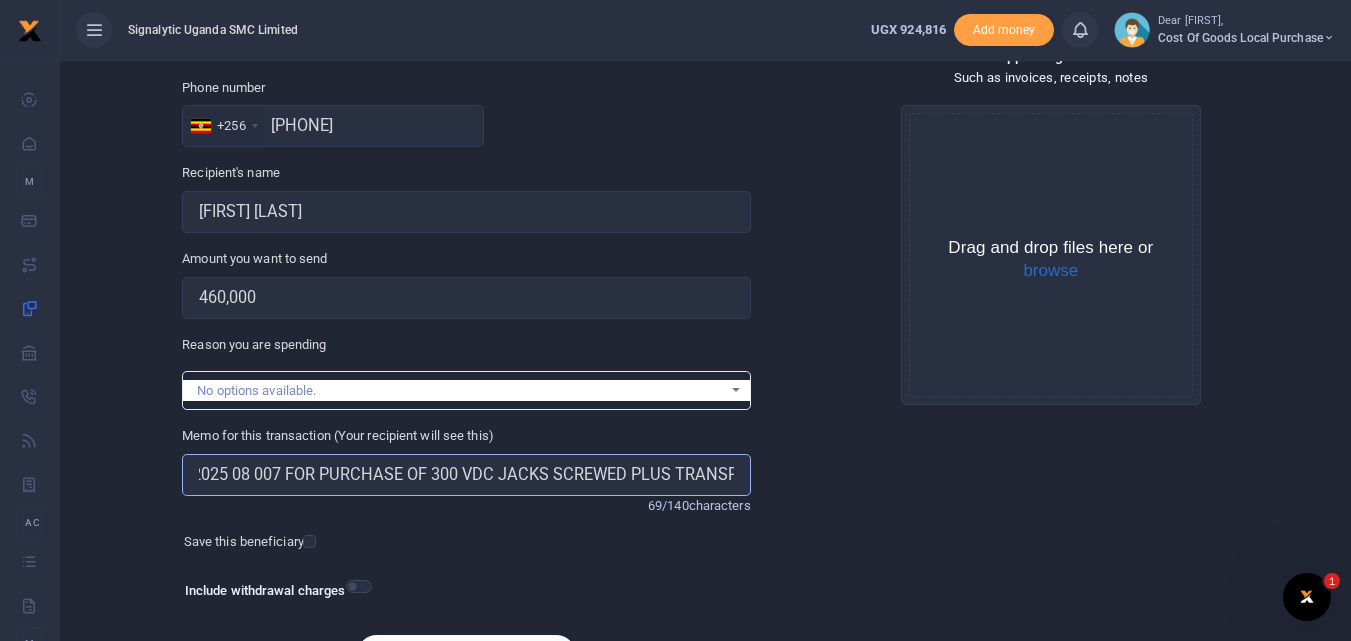 scroll, scrollTop: 225, scrollLeft: 0, axis: vertical 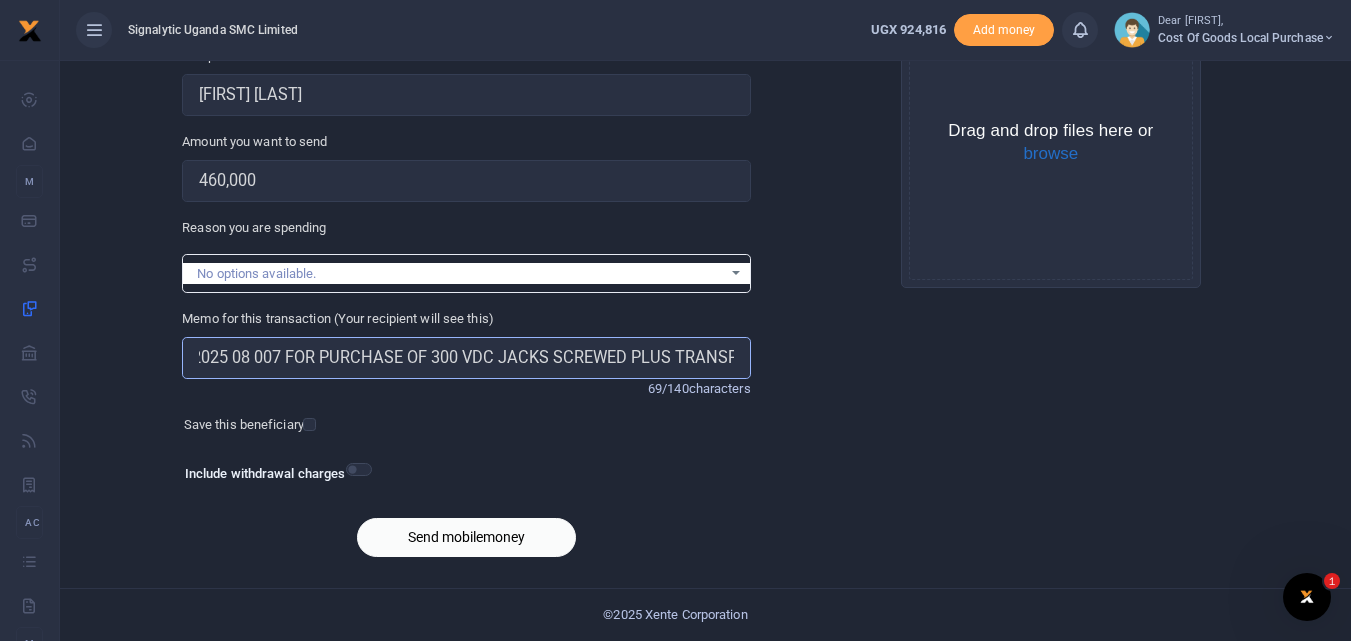 type on "BILL 2025 08 007 FOR PURCHASE OF 300 VDC JACKS SCREWED PLUS TRANSPORT" 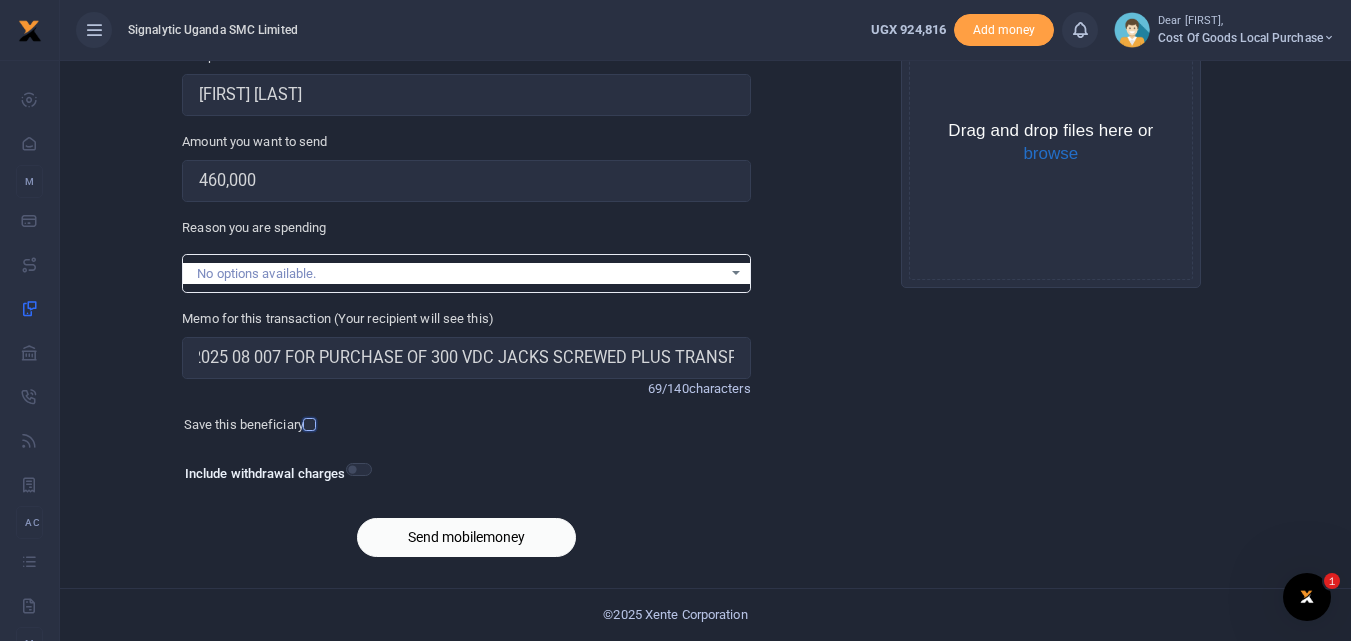 scroll, scrollTop: 0, scrollLeft: 0, axis: both 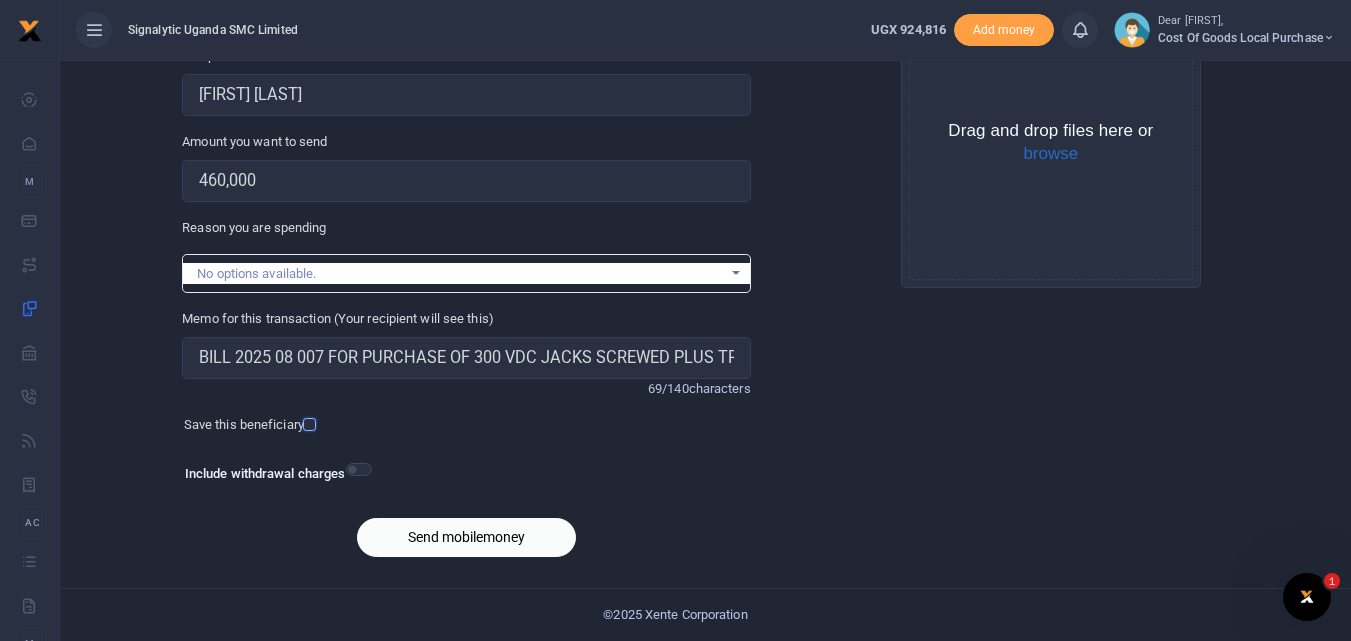 click at bounding box center (309, 424) 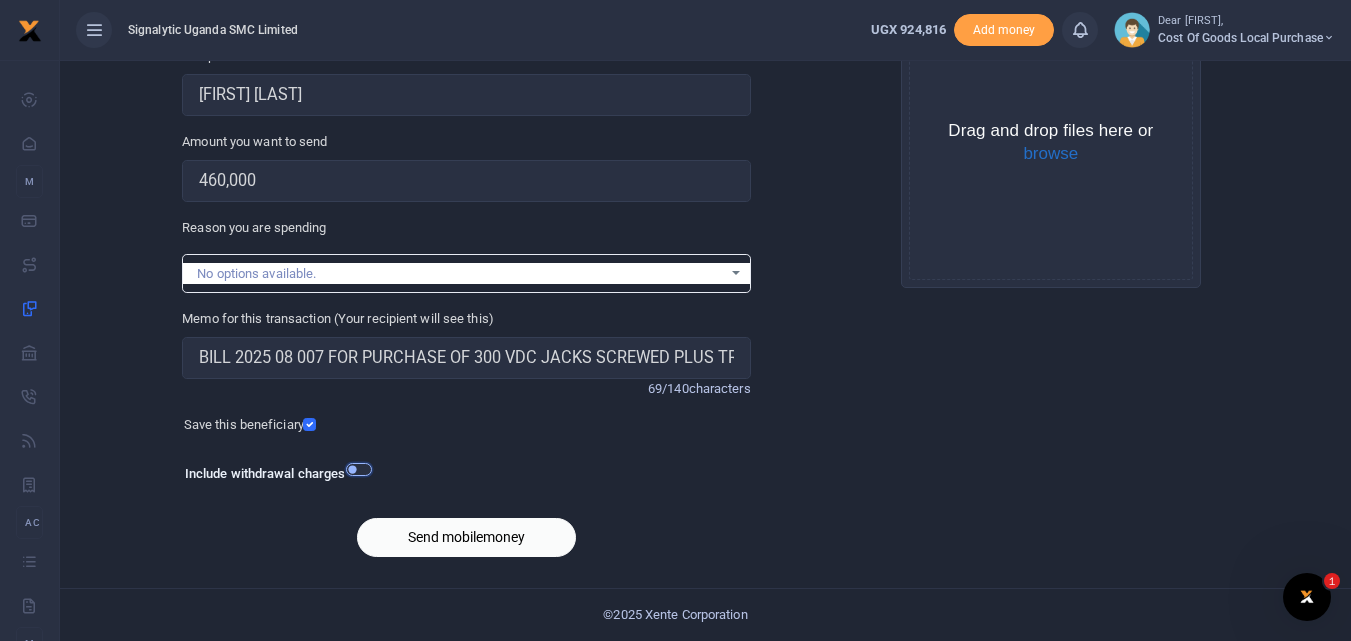 click at bounding box center (359, 469) 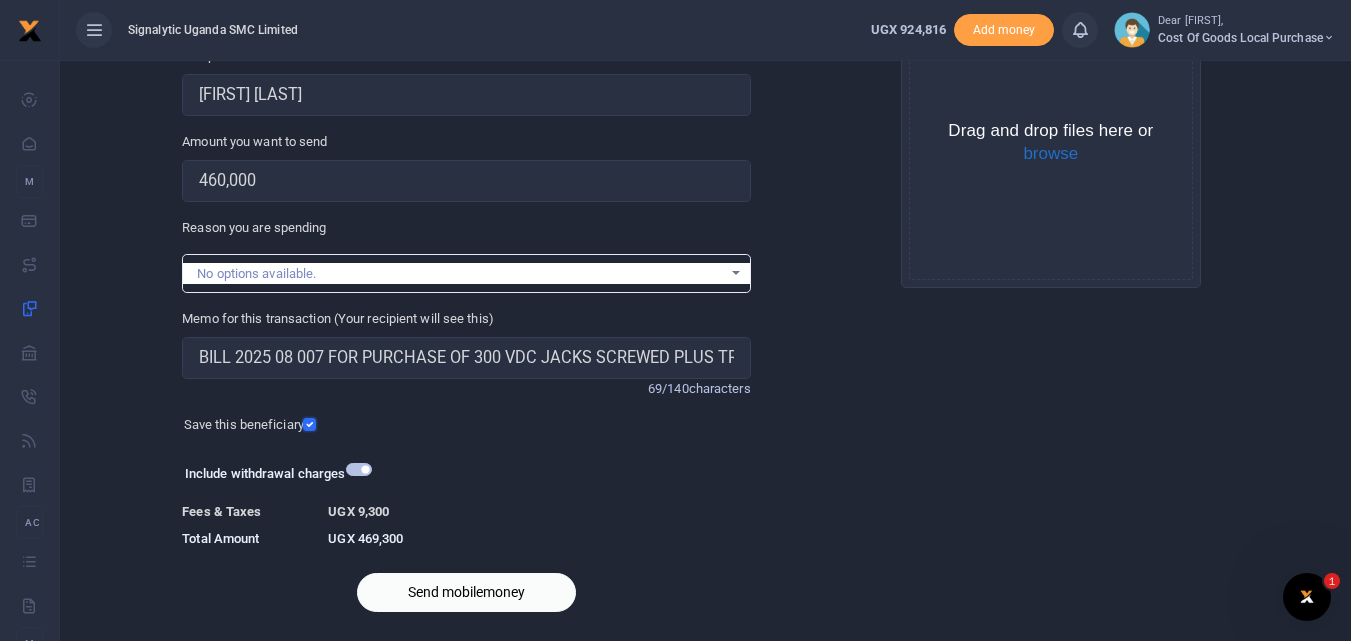 click at bounding box center [309, 424] 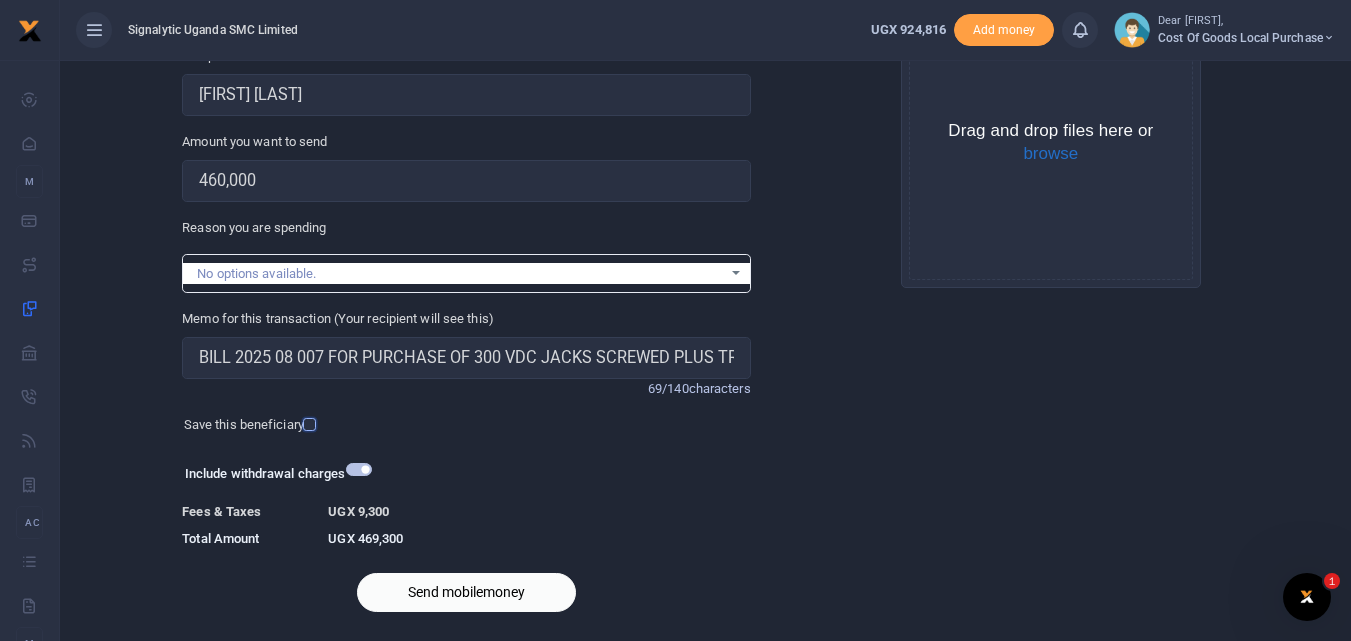 scroll, scrollTop: 280, scrollLeft: 0, axis: vertical 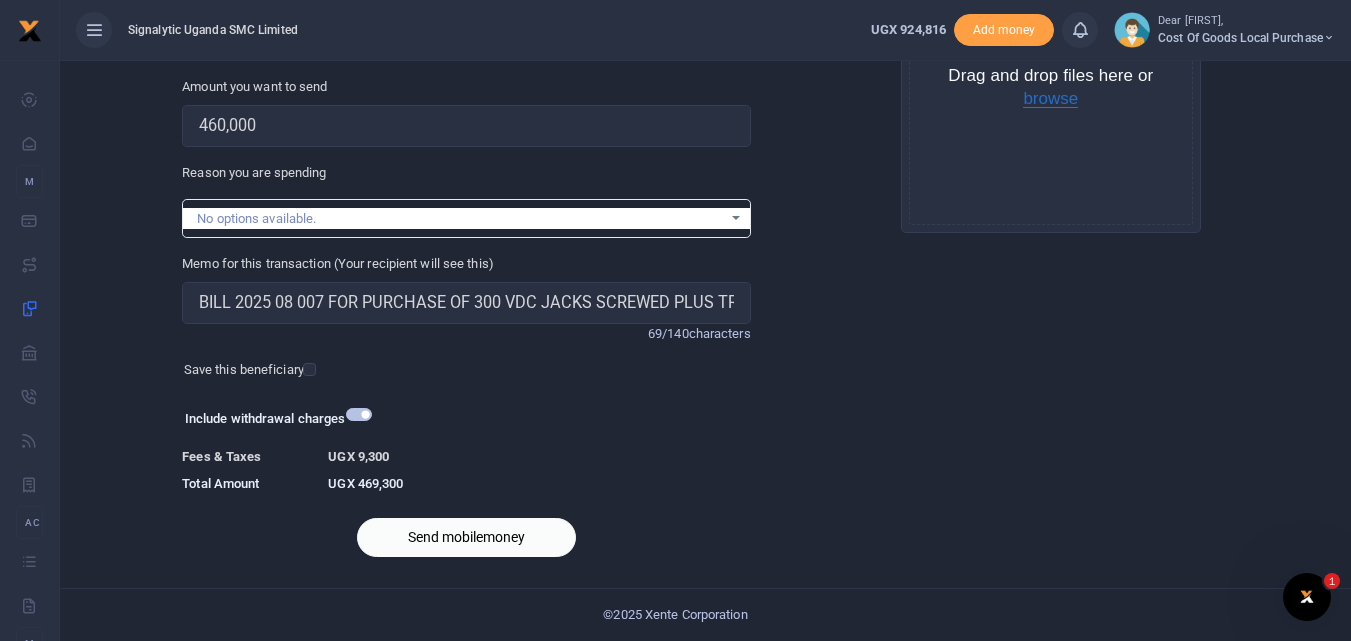 click on "browse" at bounding box center [1050, 99] 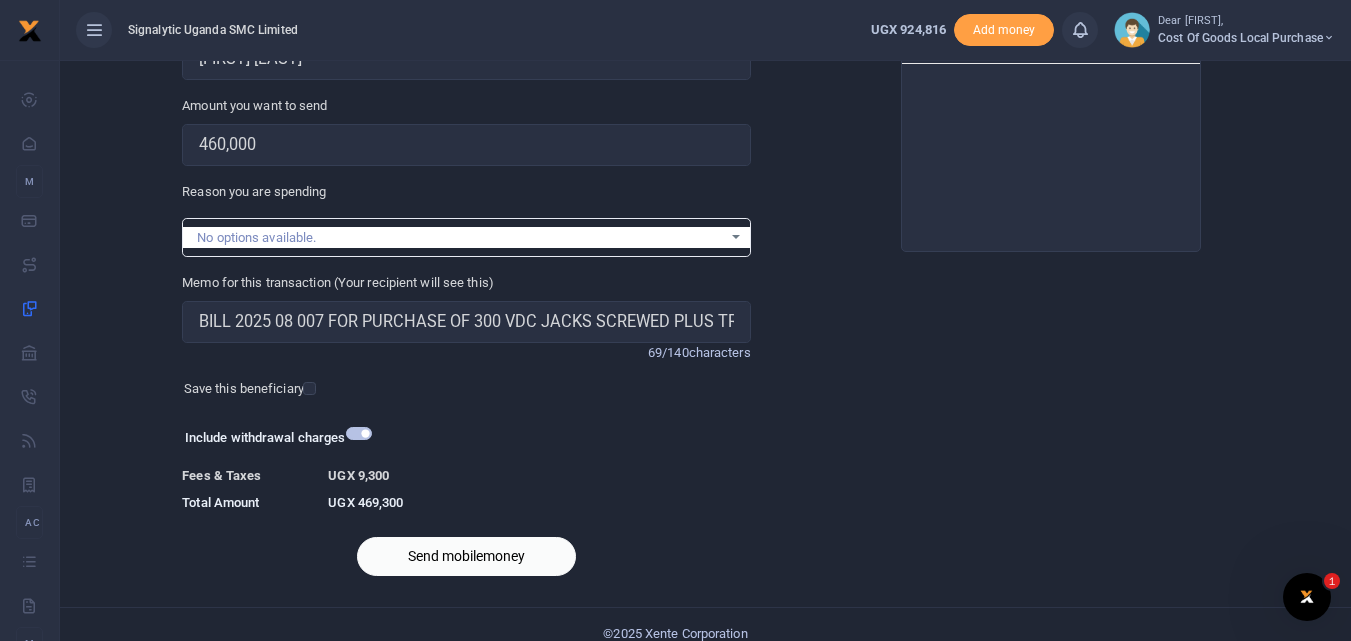 scroll, scrollTop: 263, scrollLeft: 0, axis: vertical 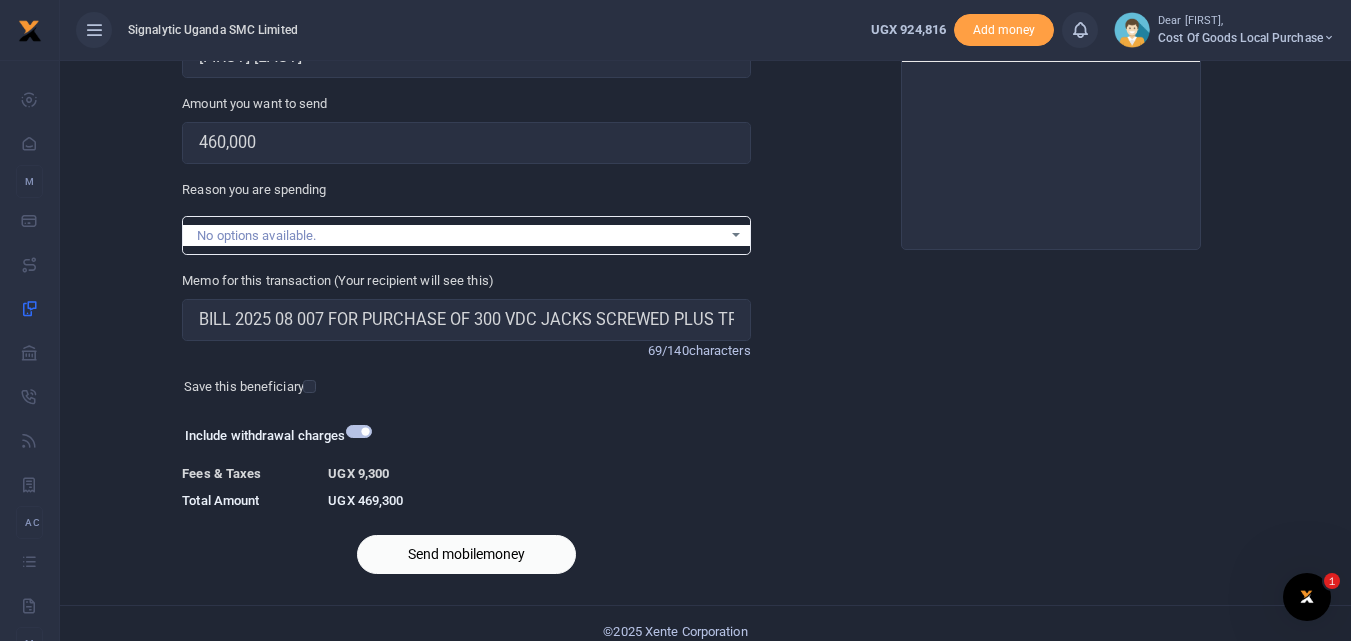 click on "Add supporting Documents
Such as invoices, receipts, notes
Drop your files here Cancel 1 file selected Add more SIGNALYTIC_Components-2.pdf 99 KB" at bounding box center (1051, 240) 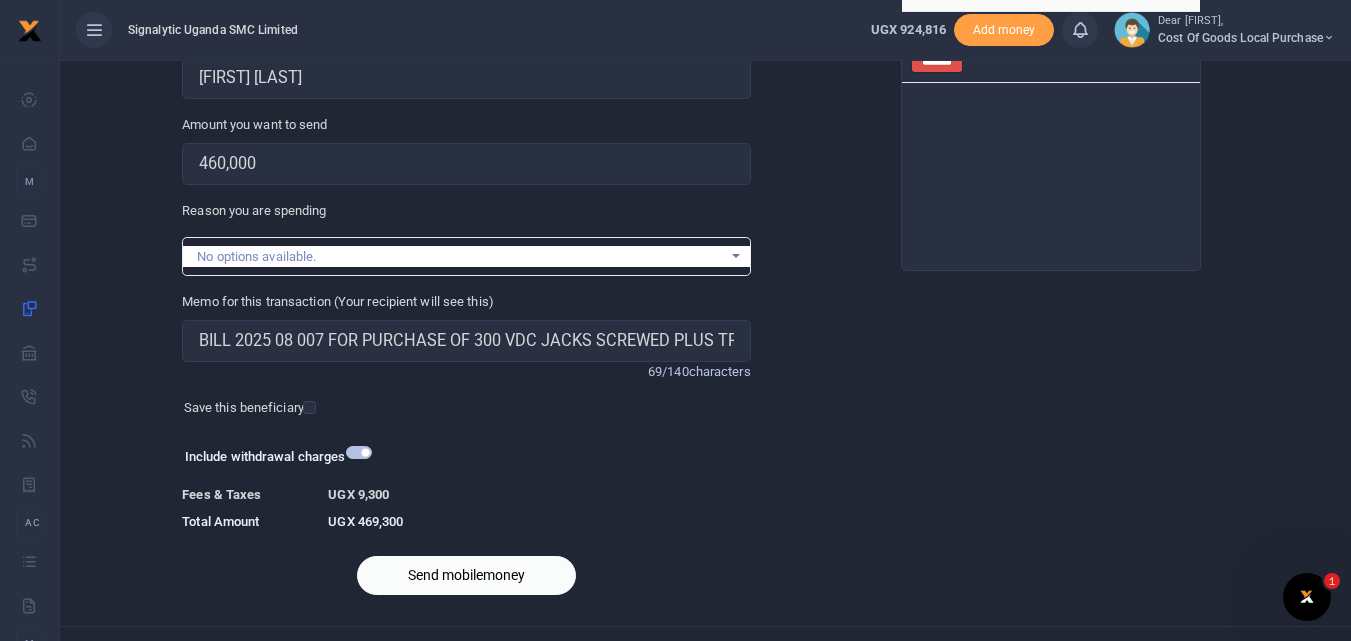 scroll, scrollTop: 280, scrollLeft: 0, axis: vertical 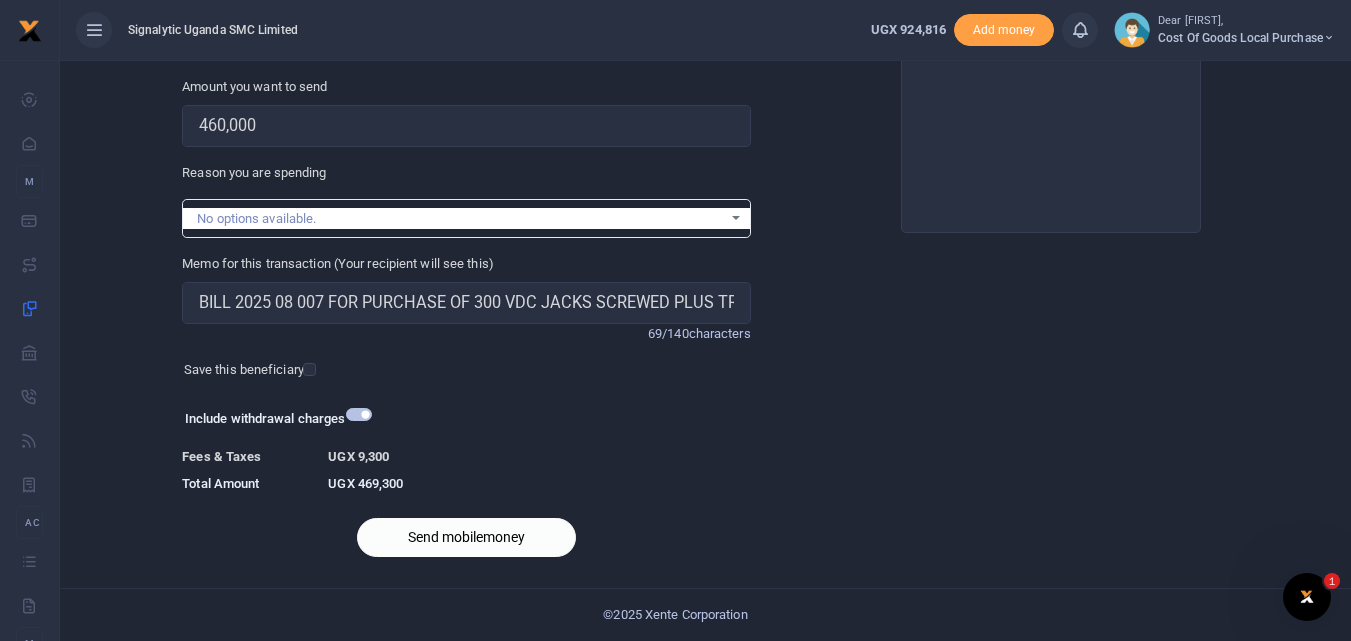 click on "Send mobilemoney" at bounding box center [466, 537] 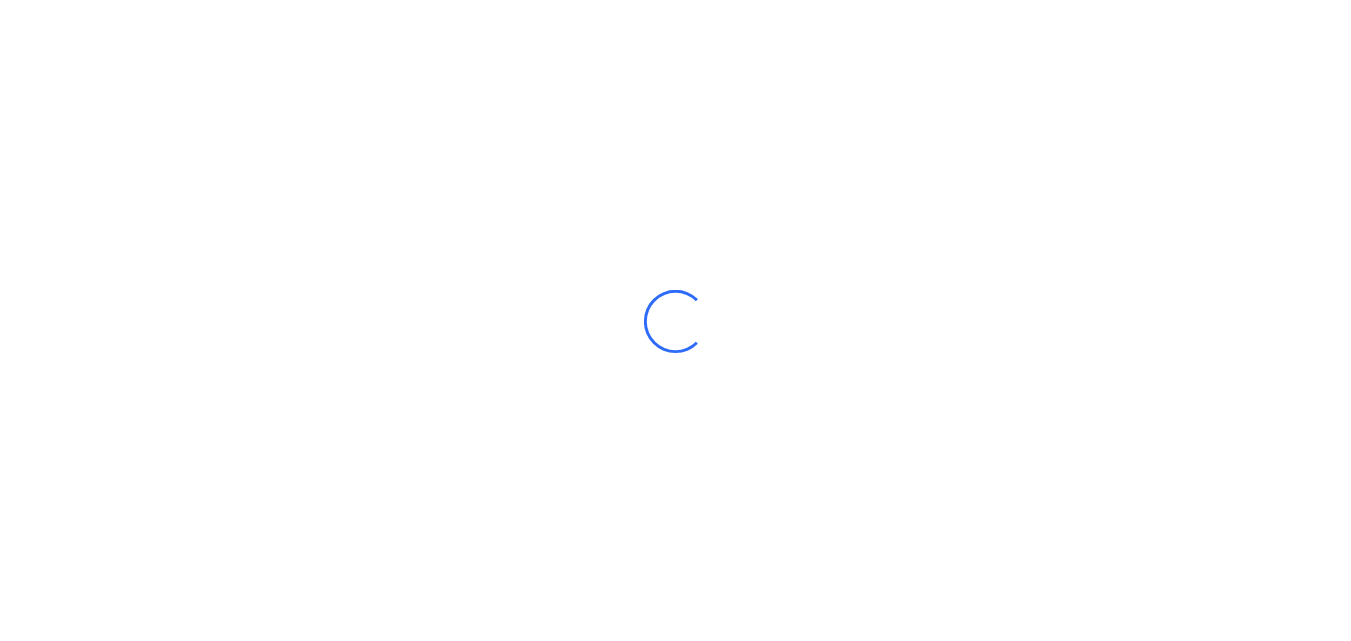 scroll, scrollTop: 225, scrollLeft: 0, axis: vertical 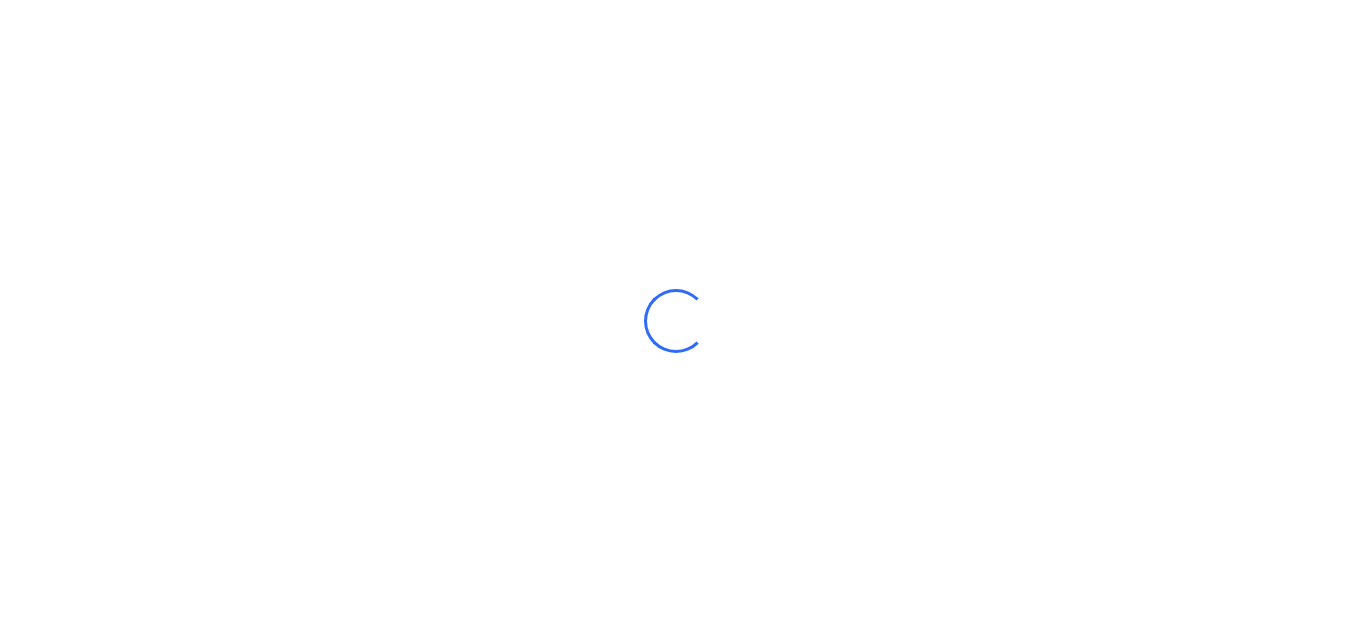 select 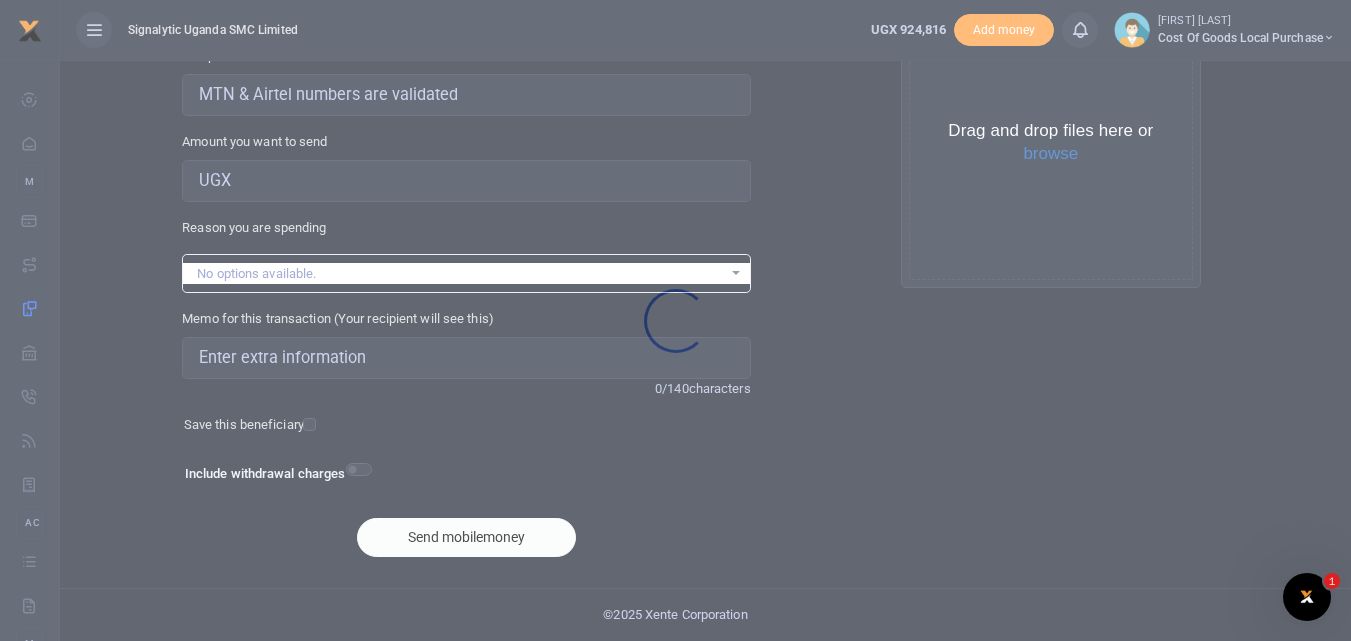 scroll, scrollTop: 0, scrollLeft: 0, axis: both 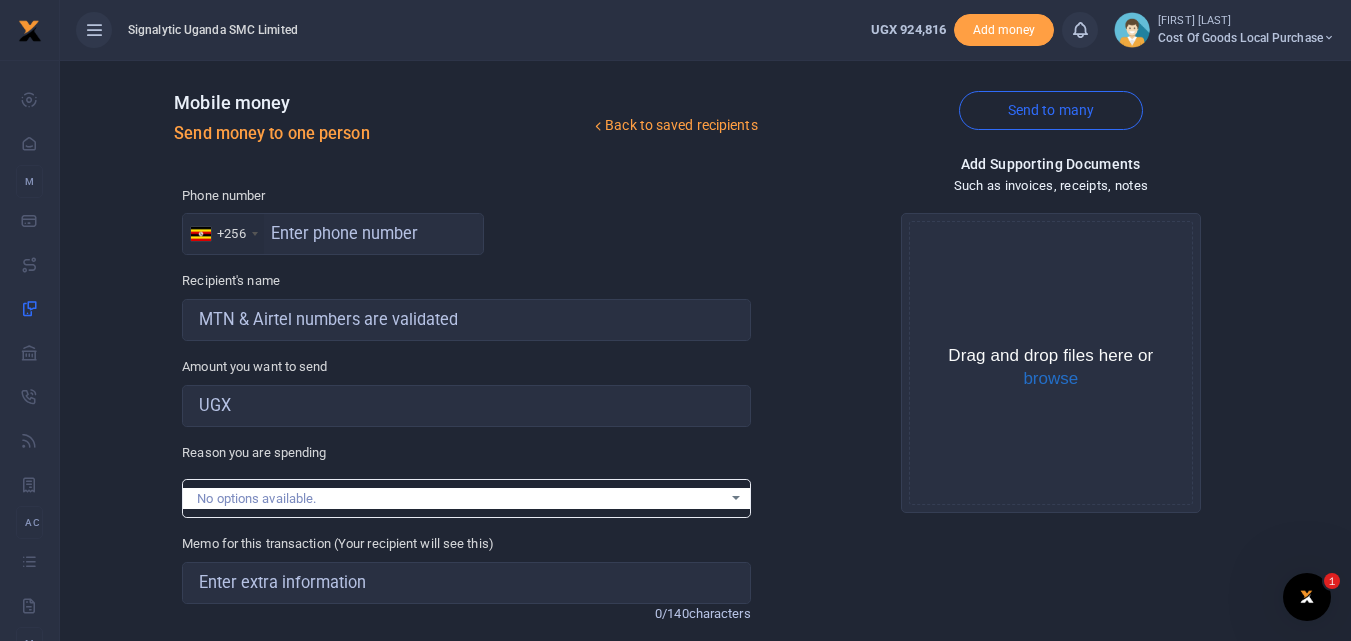 click on "Memo for this transaction (Your recipient will see this)" at bounding box center (338, 544) 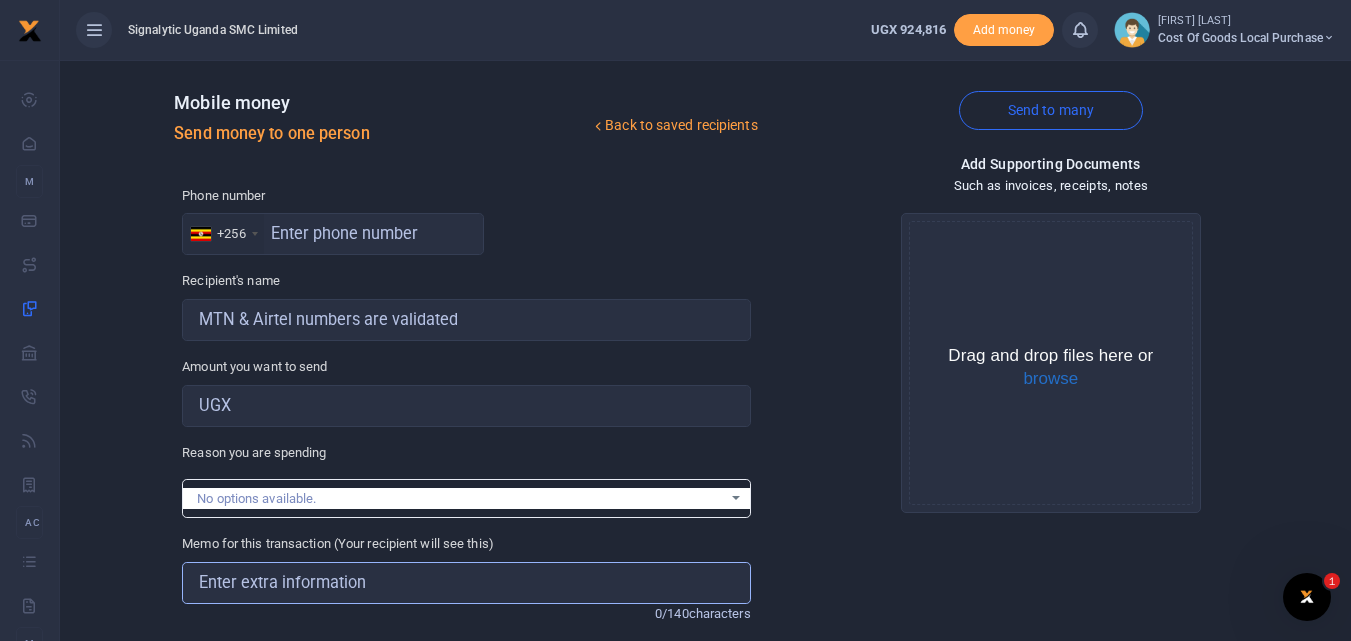click on "Memo for this transaction (Your recipient will see this)" at bounding box center (466, 583) 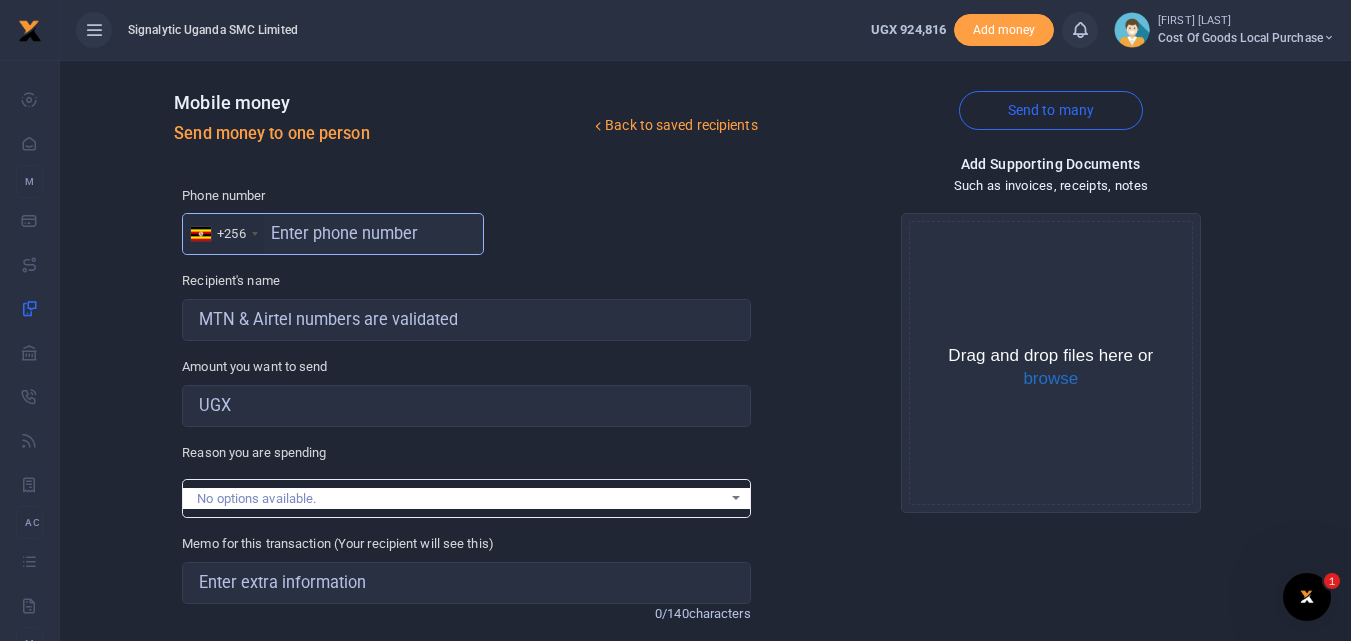 click at bounding box center [333, 234] 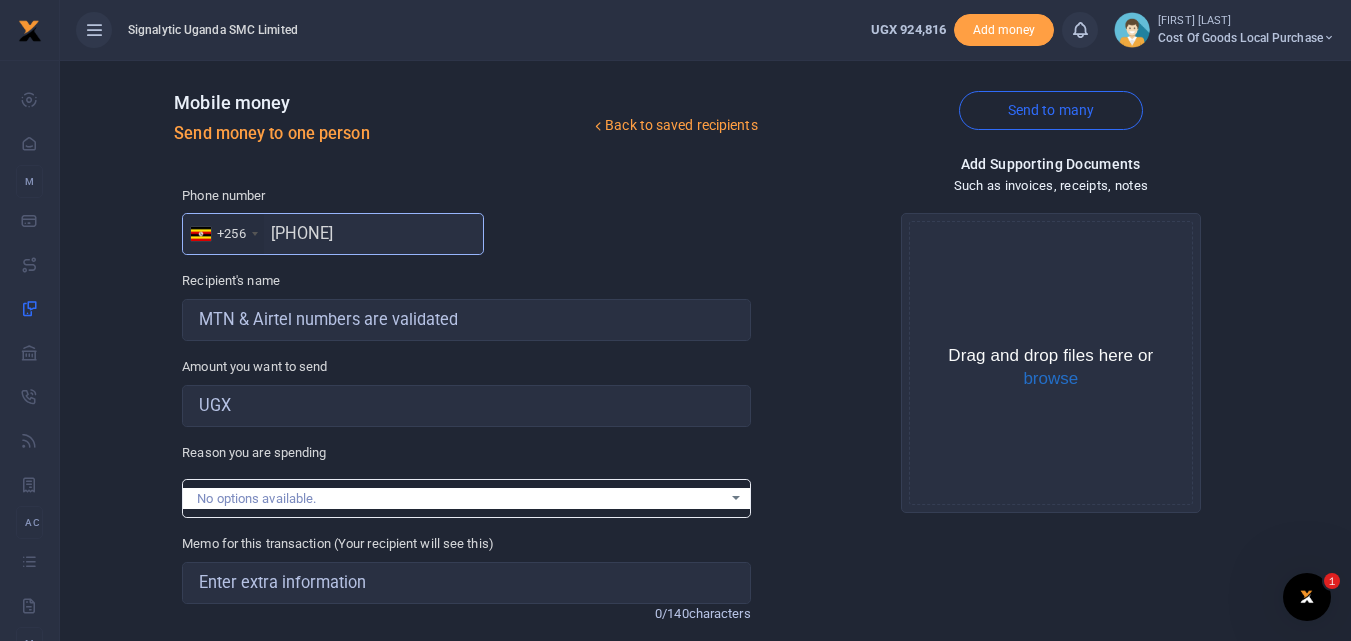 type on "773593740" 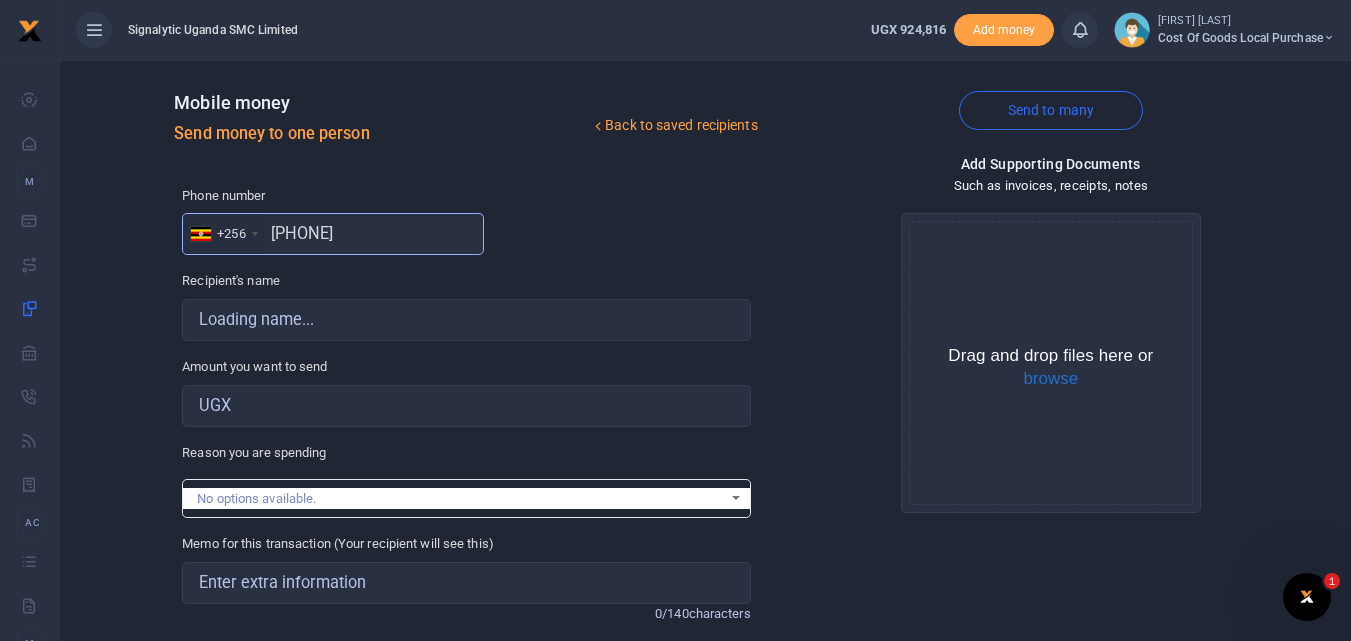 type on "Robert Richard Kyebavuma" 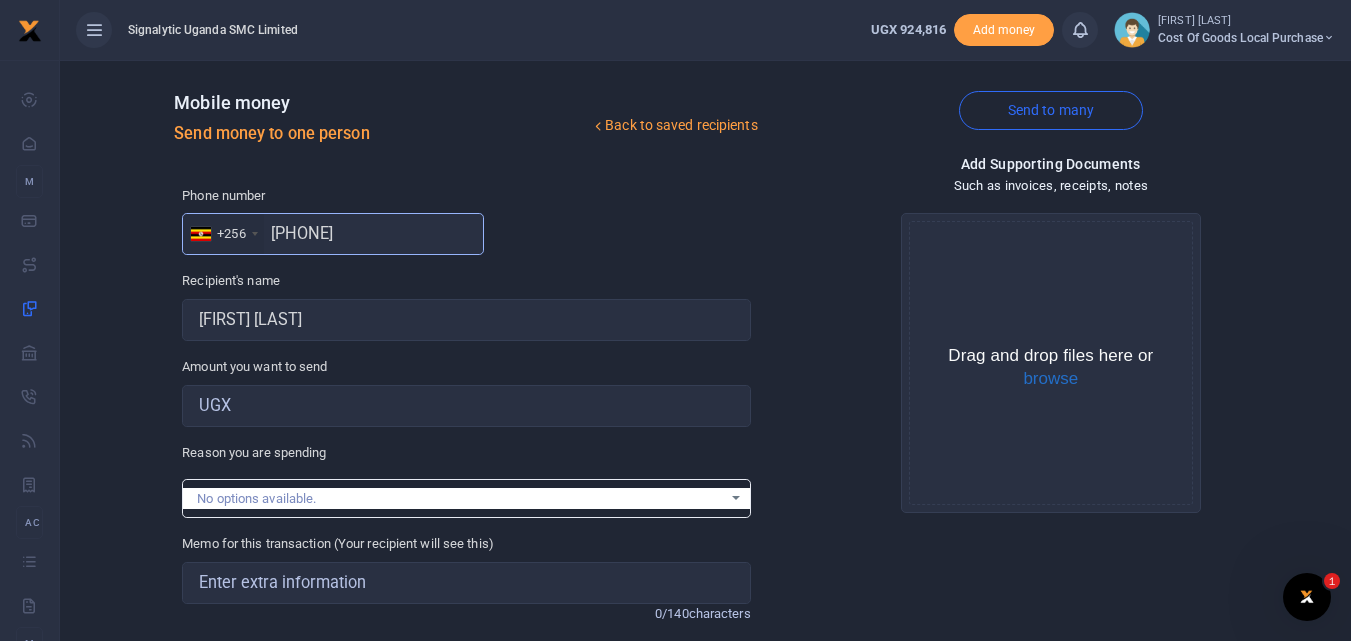type on "773593740" 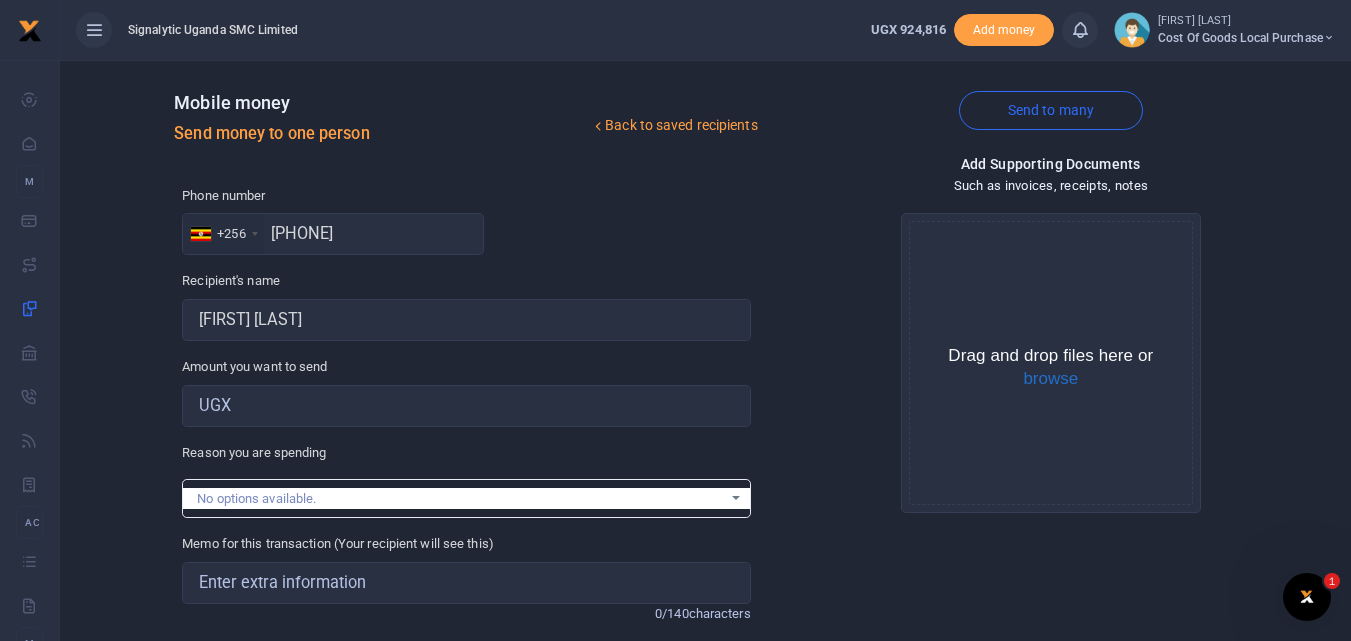 click on "Drop your files here Drag and drop files here or  browse Powered by  Uppy" at bounding box center [1051, 363] 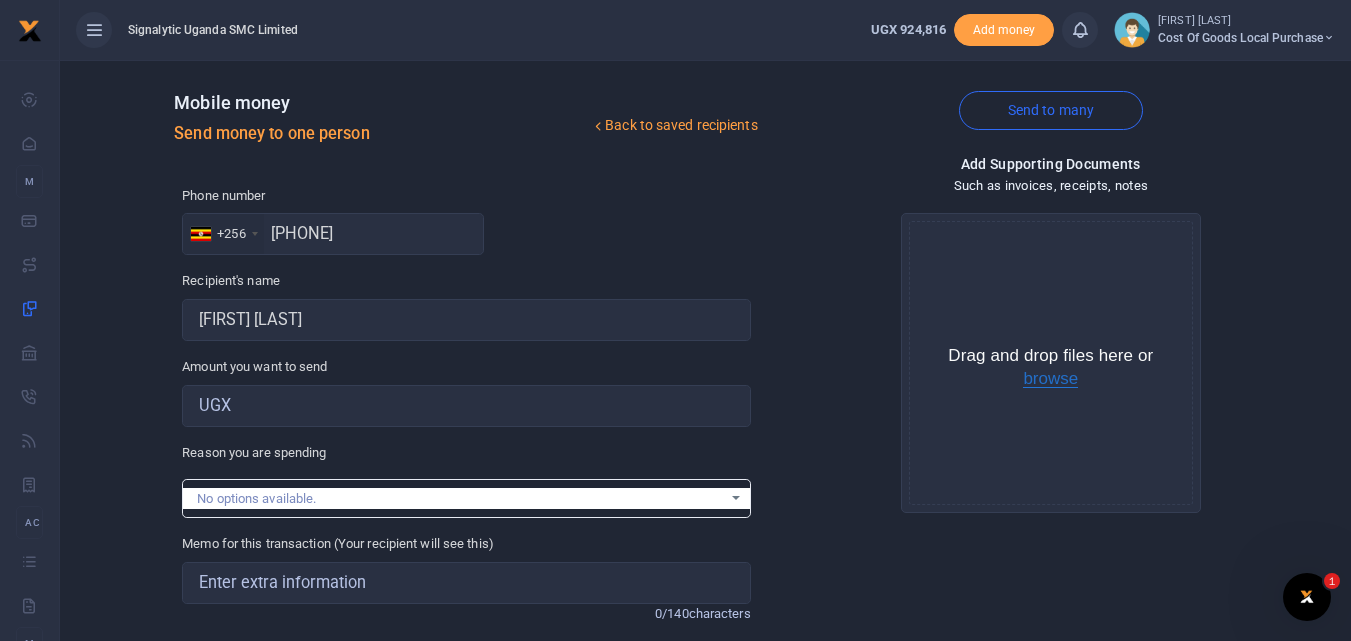 click on "browse" at bounding box center [1050, 379] 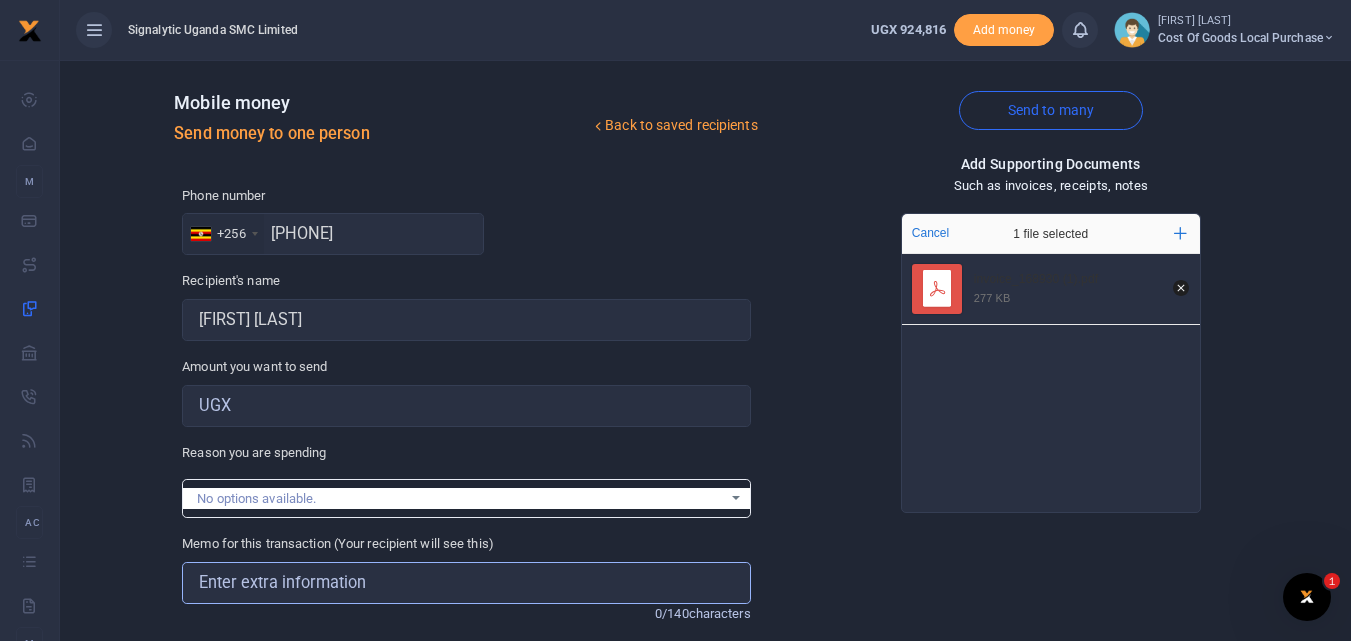 click on "Memo for this transaction (Your recipient will see this)" at bounding box center [466, 583] 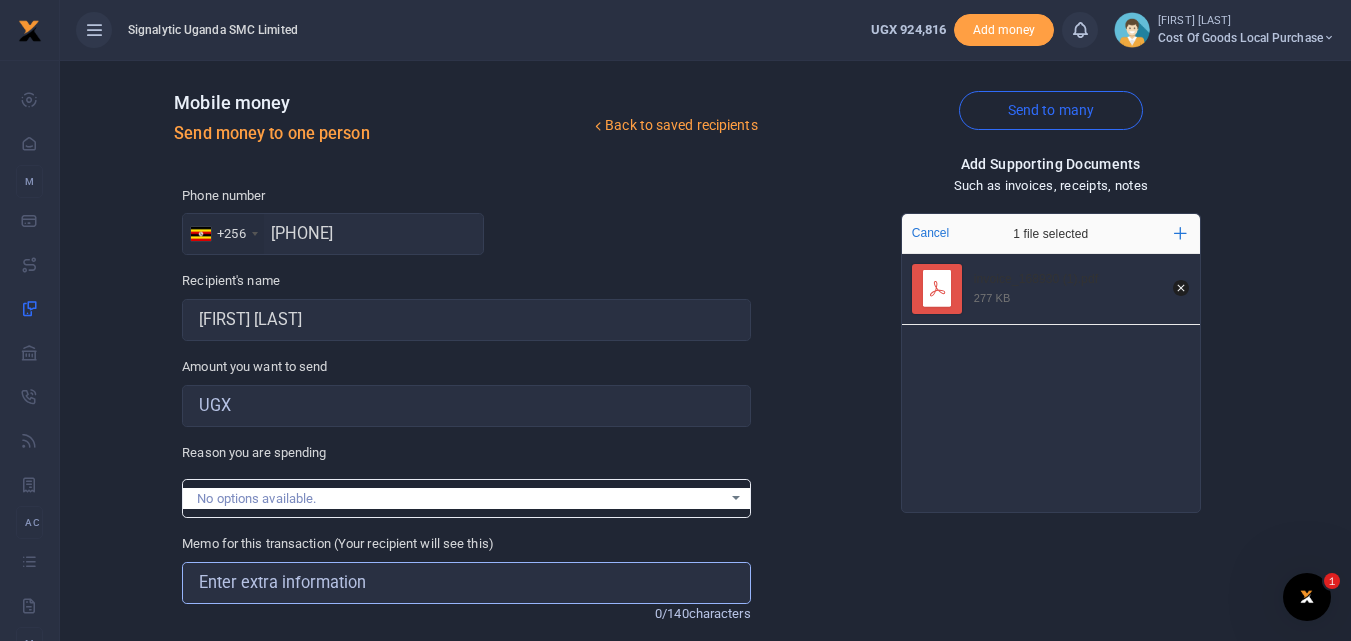 click on "Memo for this transaction (Your recipient will see this)" at bounding box center (466, 583) 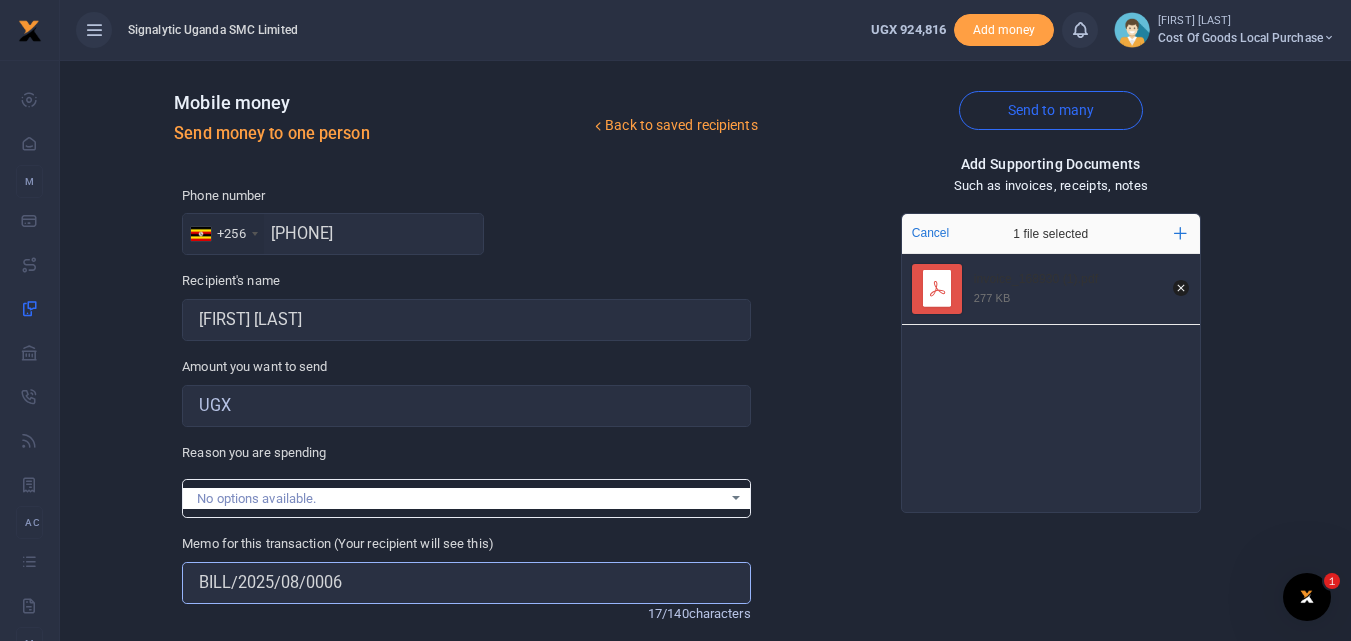 click on "BILL/2025/08/0006" at bounding box center (466, 583) 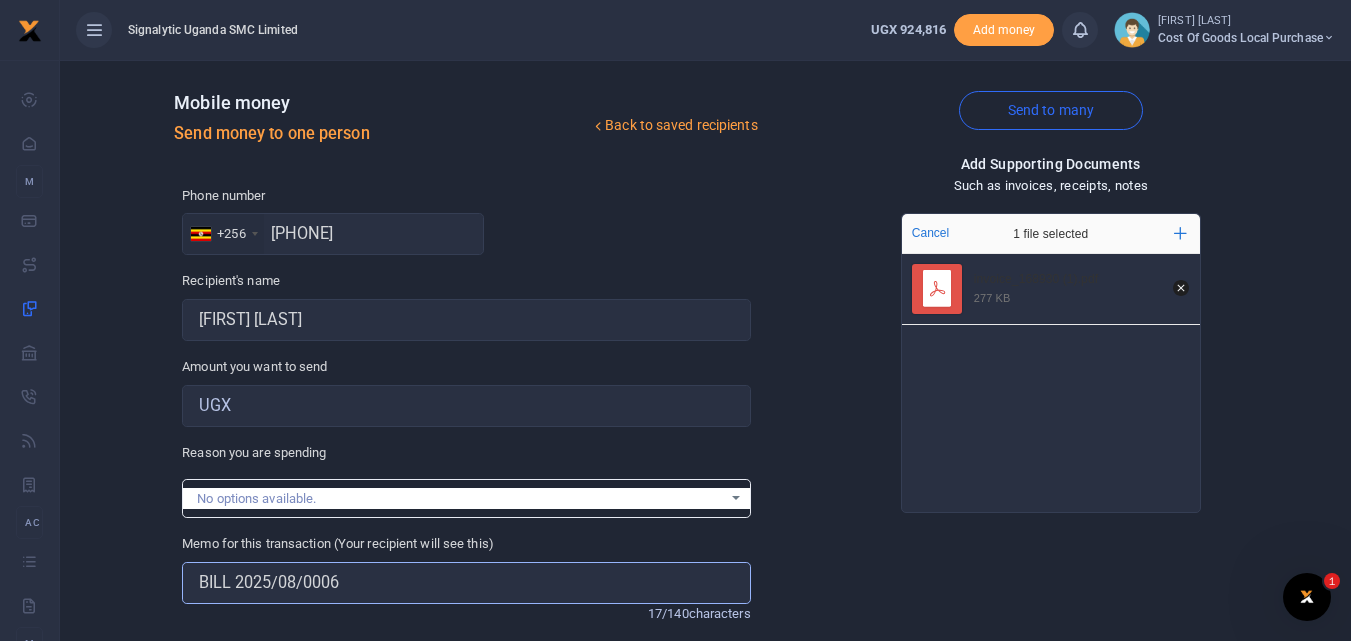 click on "BILL 2025/08/0006" at bounding box center (466, 583) 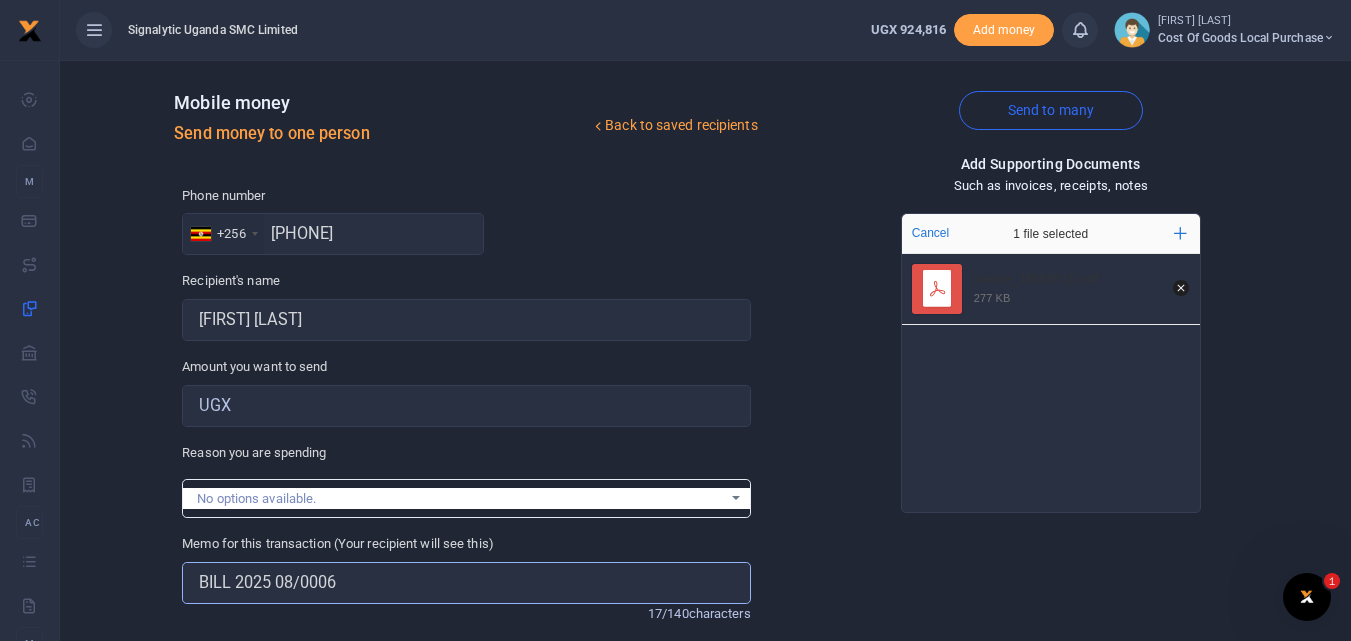 click on "BILL 2025 08/0006" at bounding box center [466, 583] 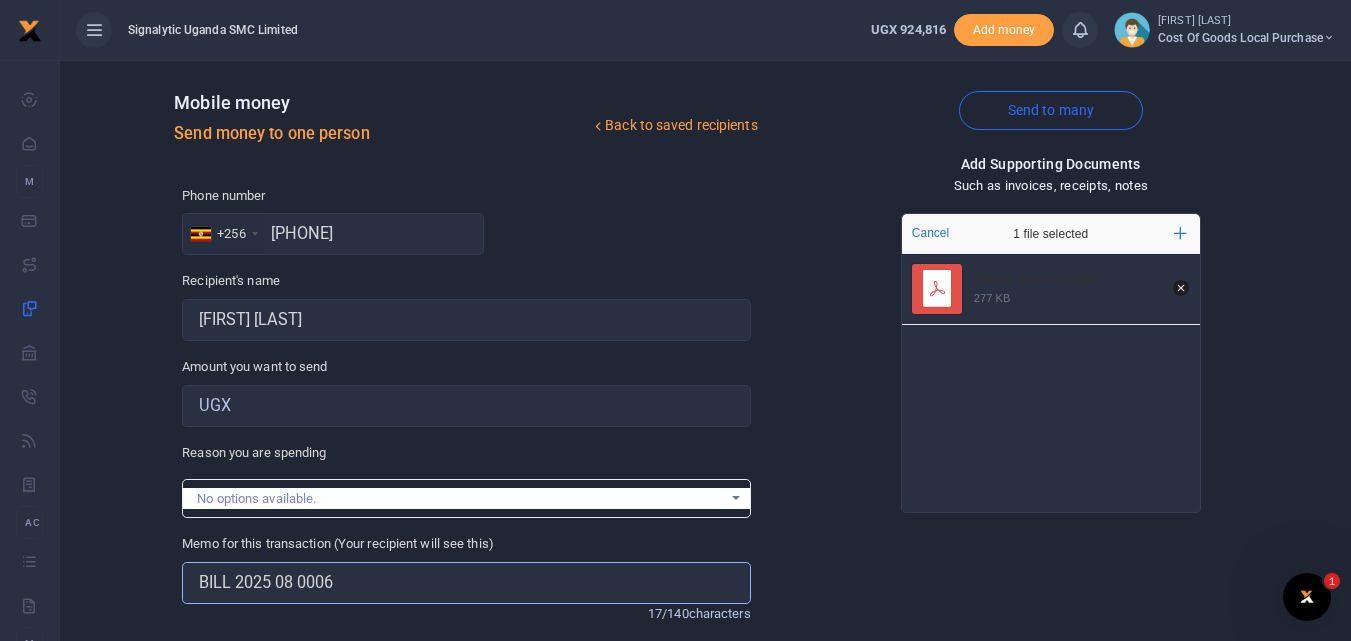 click on "BILL 2025 08 0006" at bounding box center (466, 583) 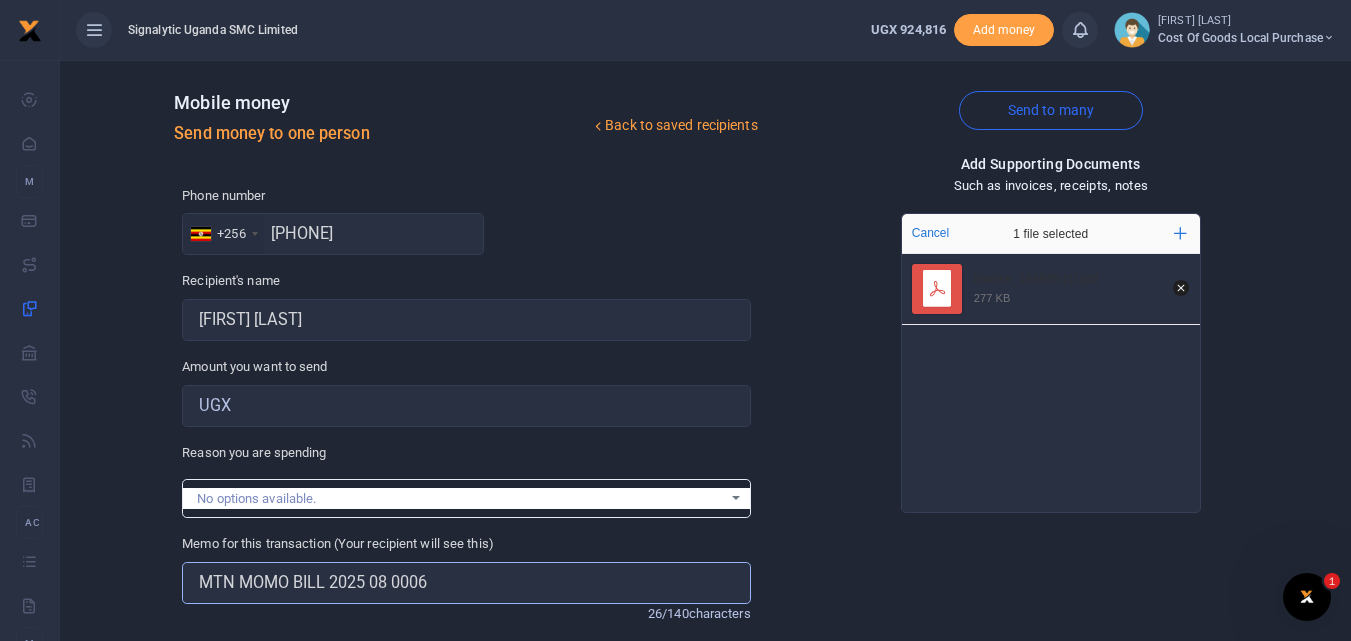 click on "MTN MOMO BILL 2025 08 0006" at bounding box center [466, 583] 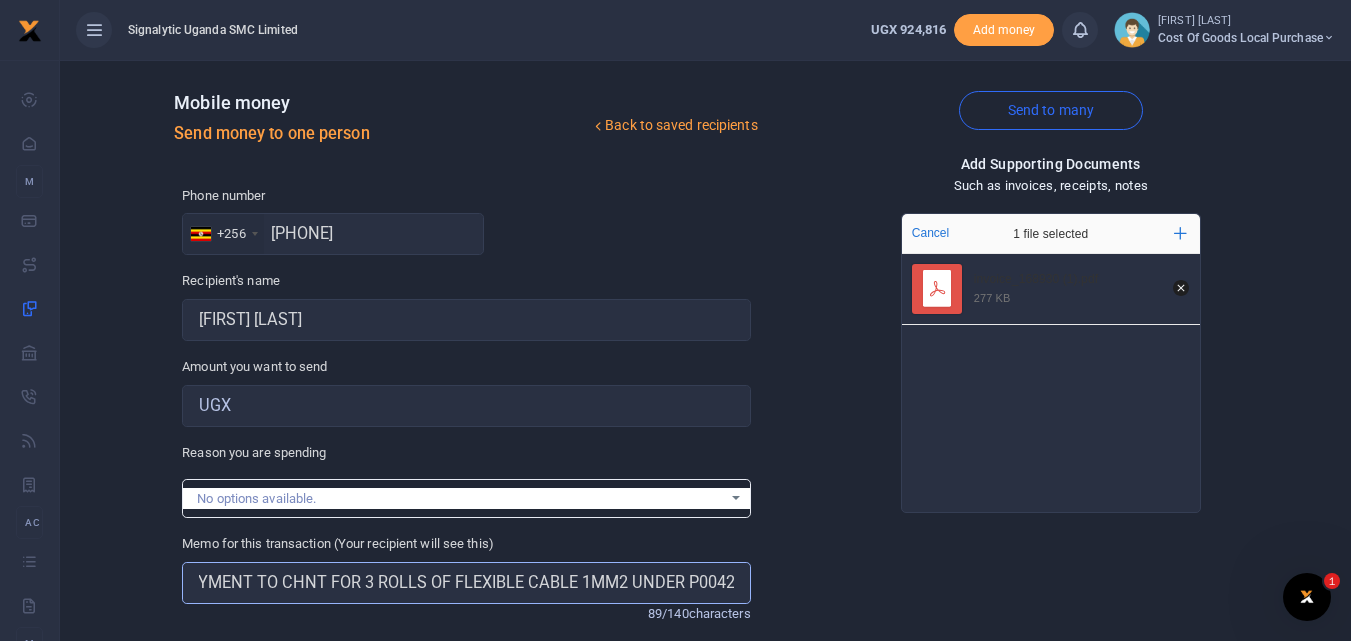 scroll, scrollTop: 0, scrollLeft: 261, axis: horizontal 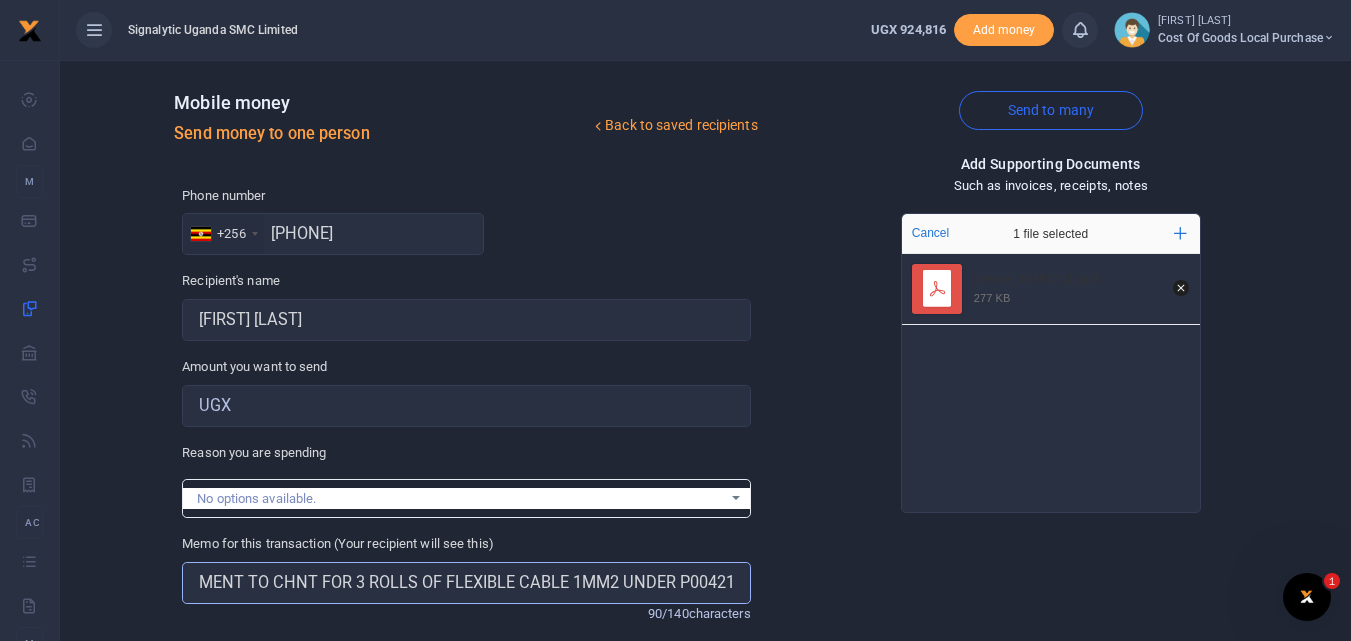 type on "MTN MOMO BILL 2025 08 0006 PAYMENT TO CHNT FOR 3 ROLLS OF FLEXIBLE CABLE 1MM2 UNDER P00421" 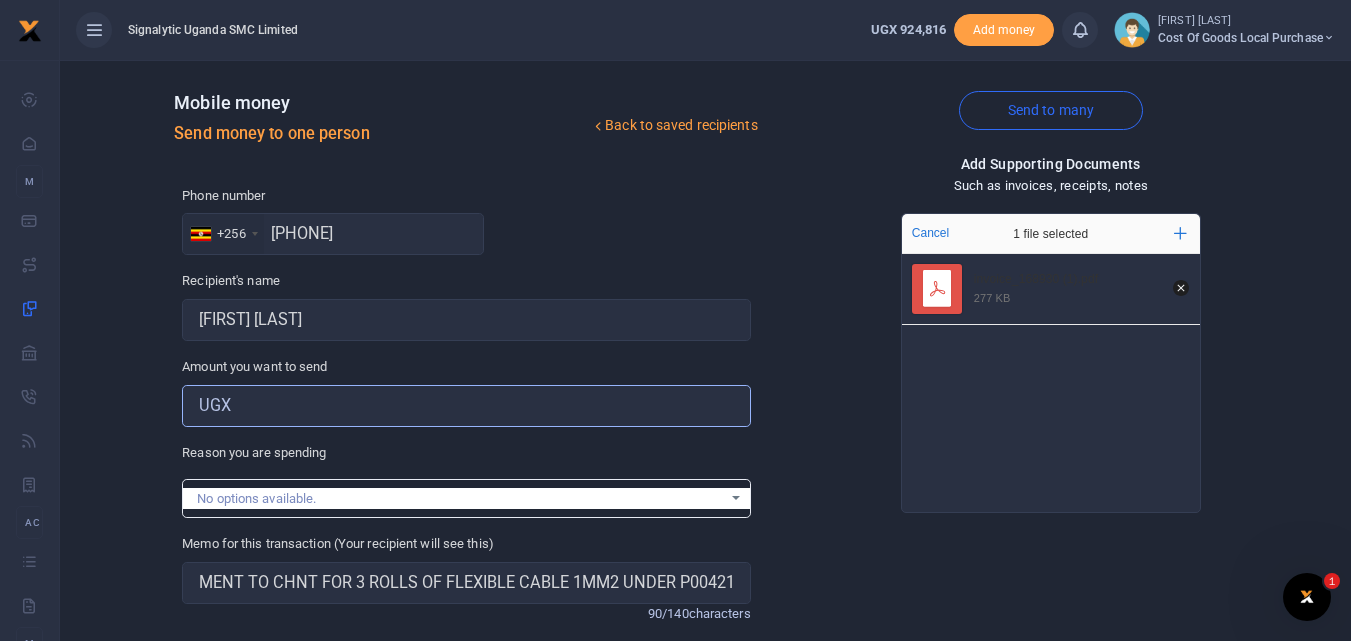 scroll, scrollTop: 0, scrollLeft: 0, axis: both 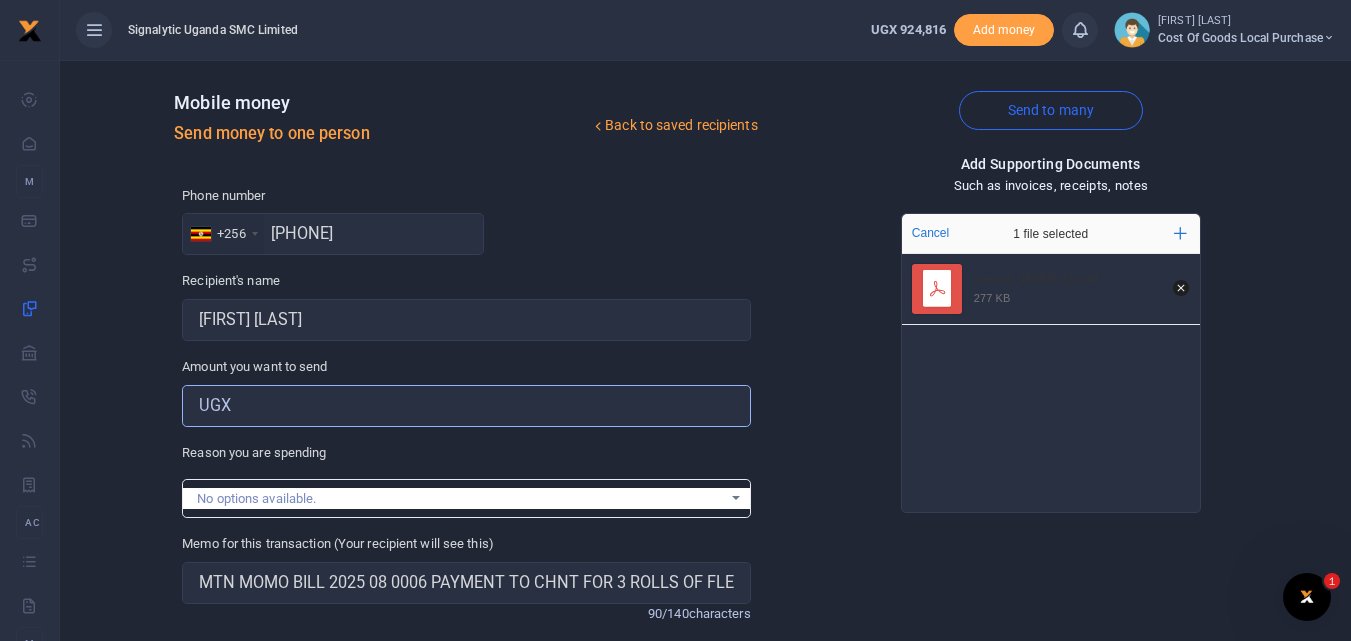 click on "Amount you want to send" at bounding box center (466, 406) 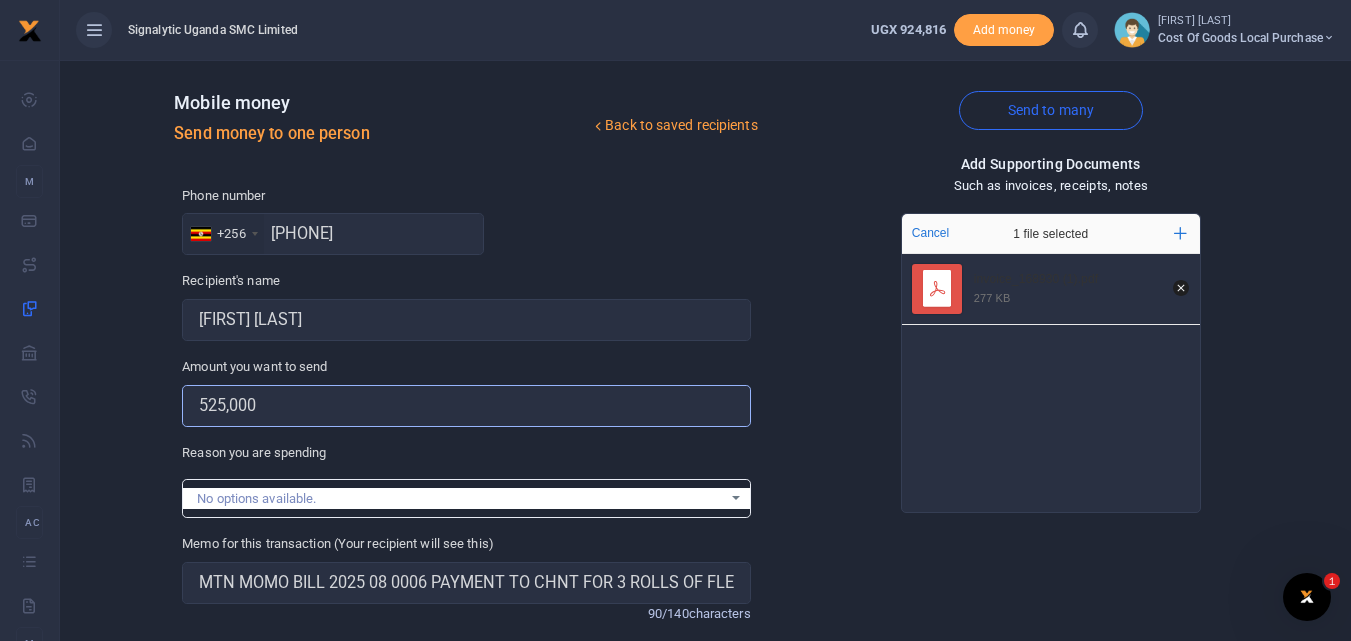 scroll, scrollTop: 225, scrollLeft: 0, axis: vertical 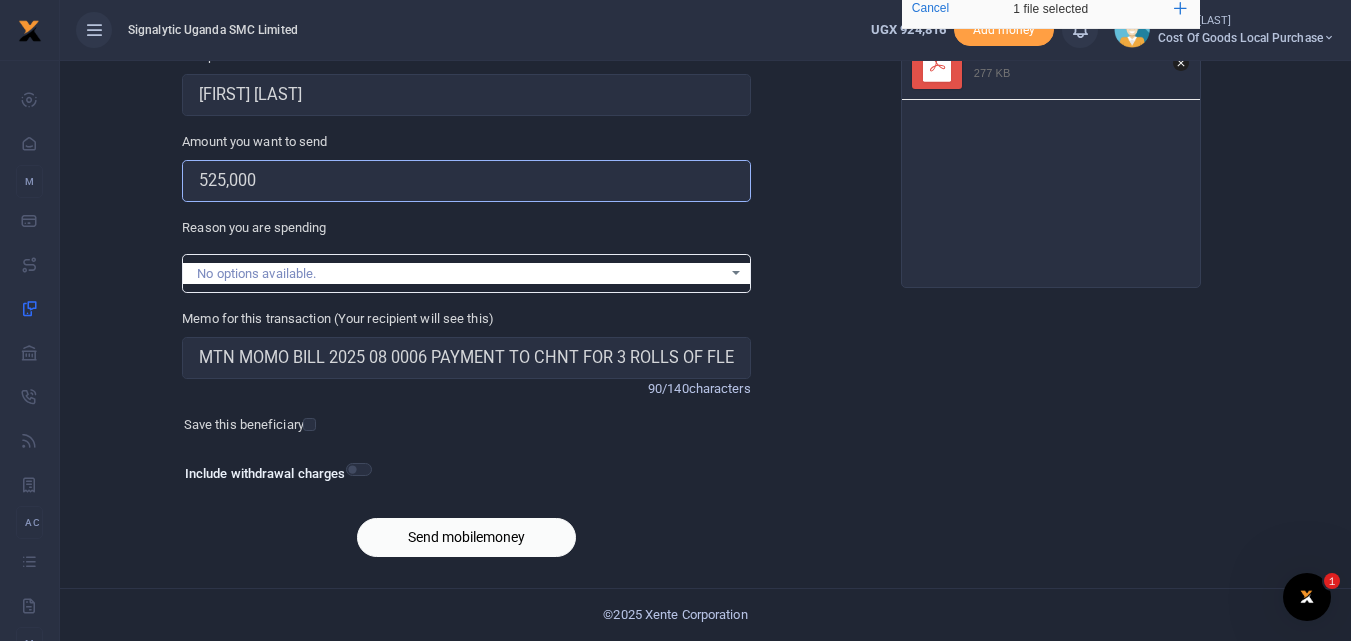 type on "525,000" 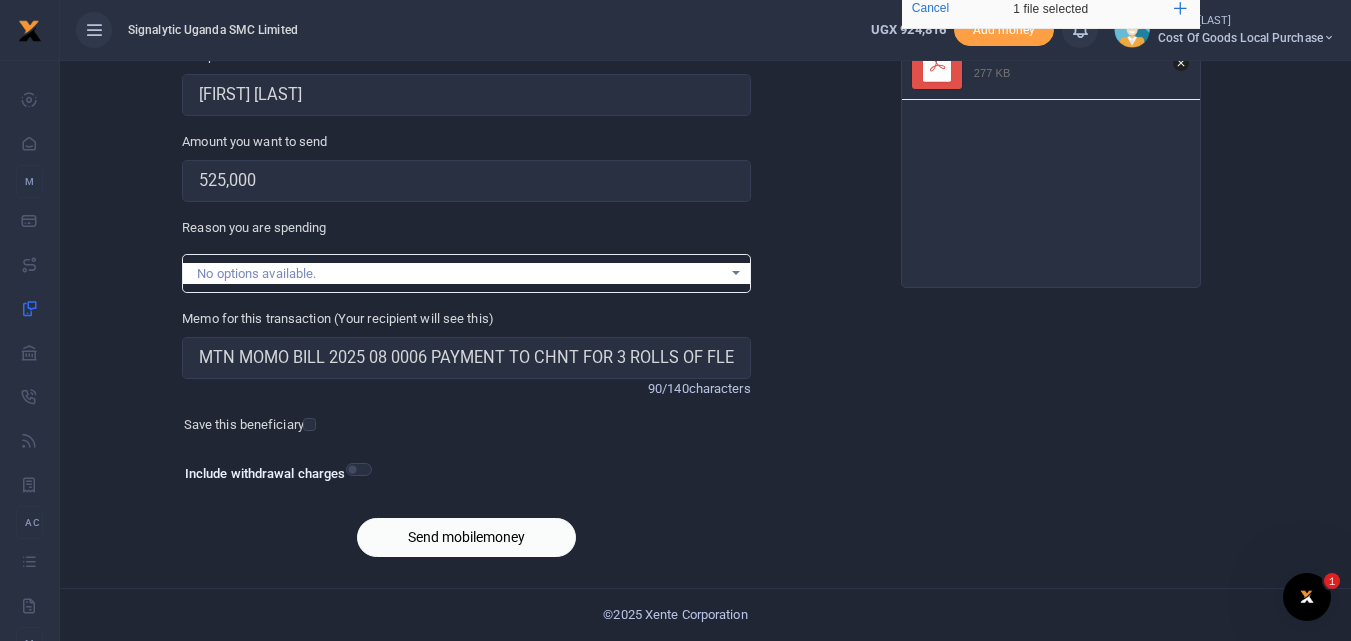 click on "Save this beneficiary" at bounding box center (458, 426) 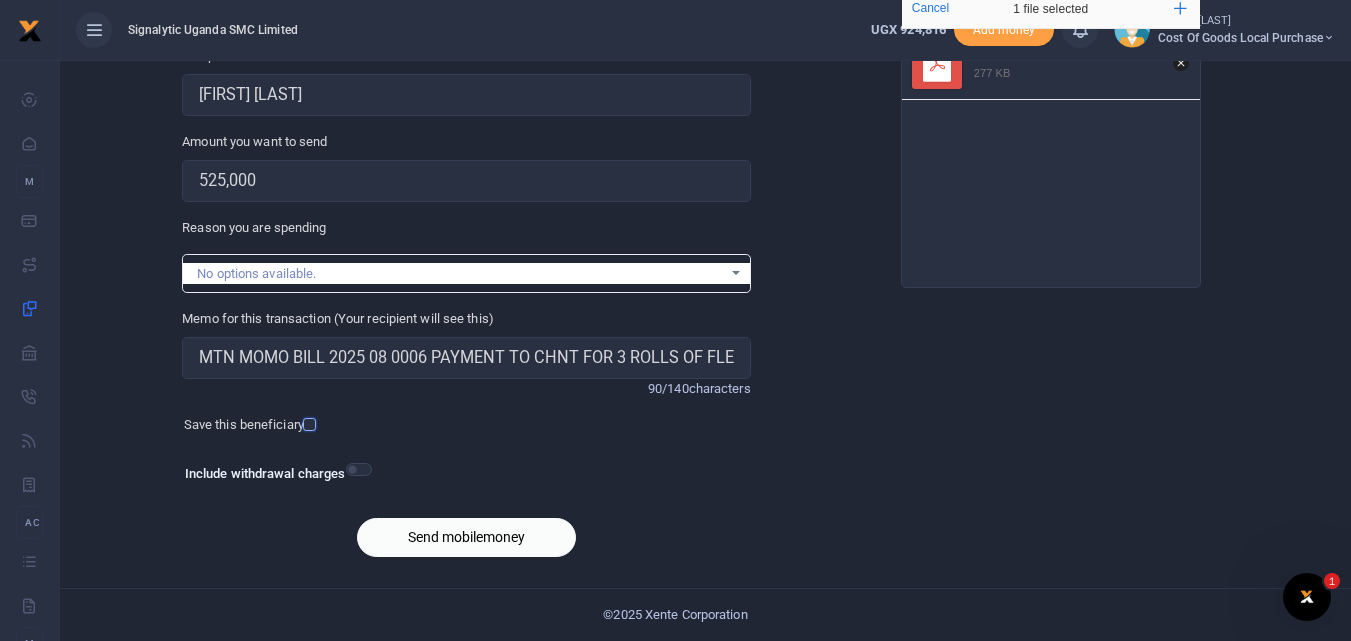 click at bounding box center [309, 424] 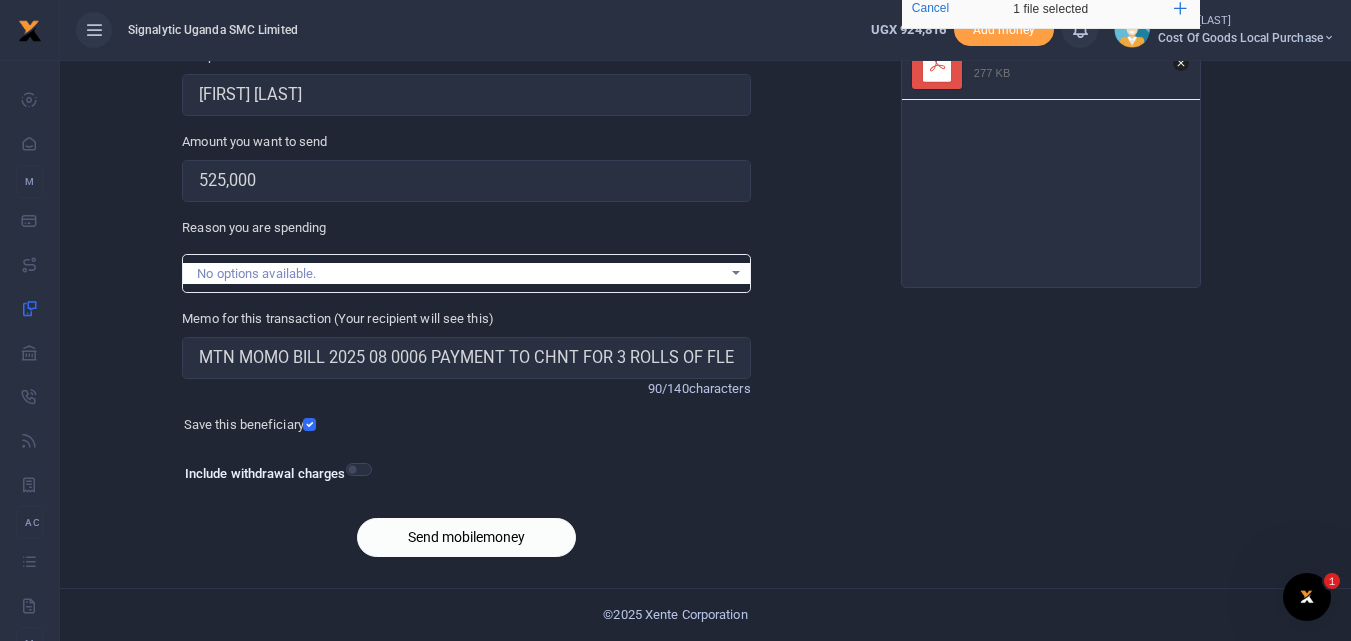click on "Send mobilemoney" at bounding box center (466, 537) 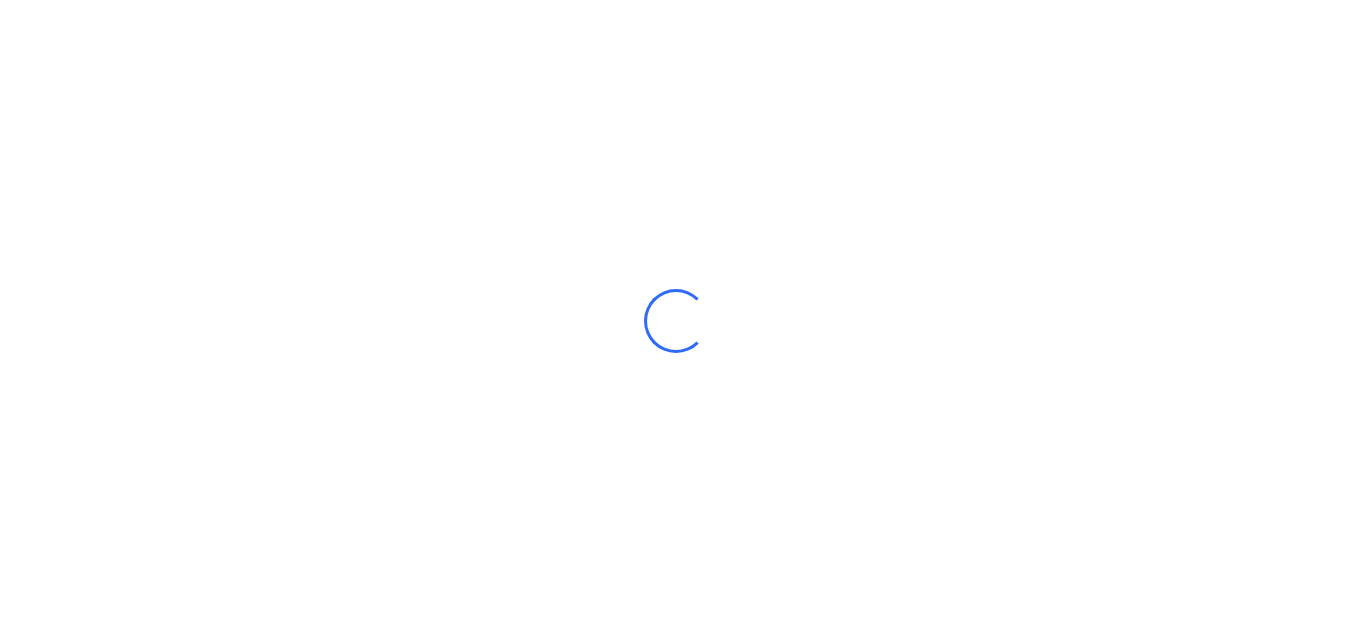 scroll, scrollTop: 225, scrollLeft: 0, axis: vertical 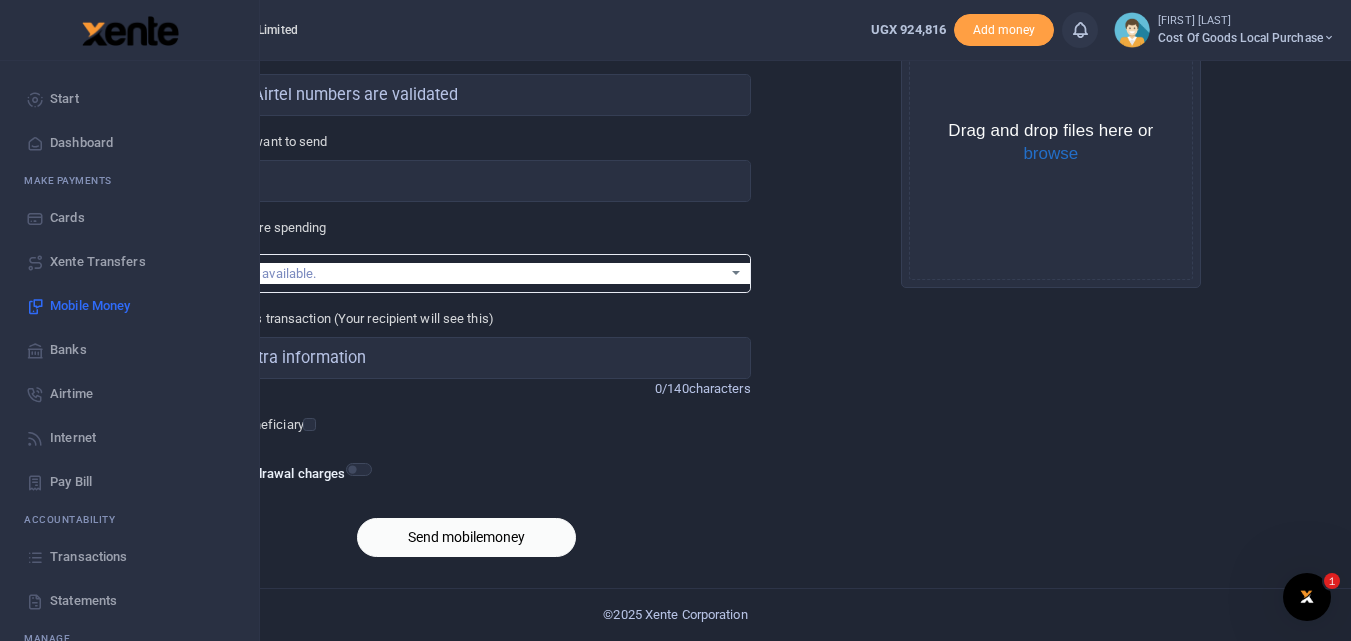 click on "Xente Transfers" at bounding box center [98, 262] 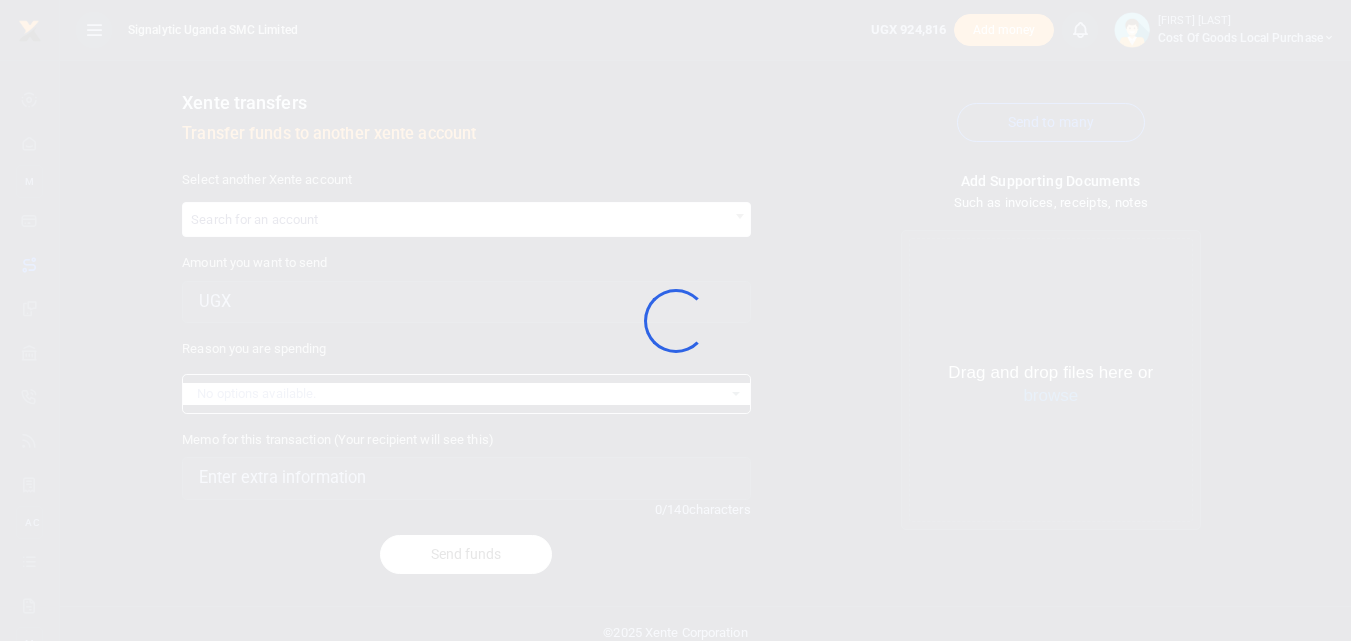 scroll, scrollTop: 0, scrollLeft: 0, axis: both 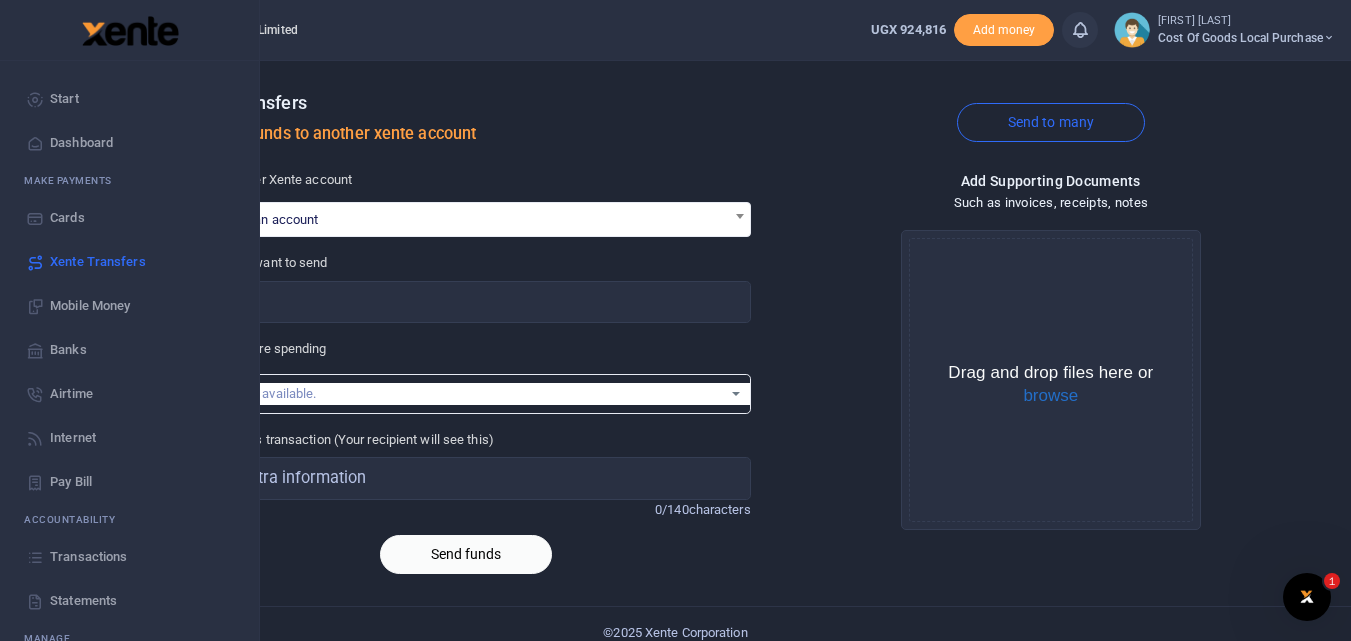 click on "Transactions" at bounding box center (129, 557) 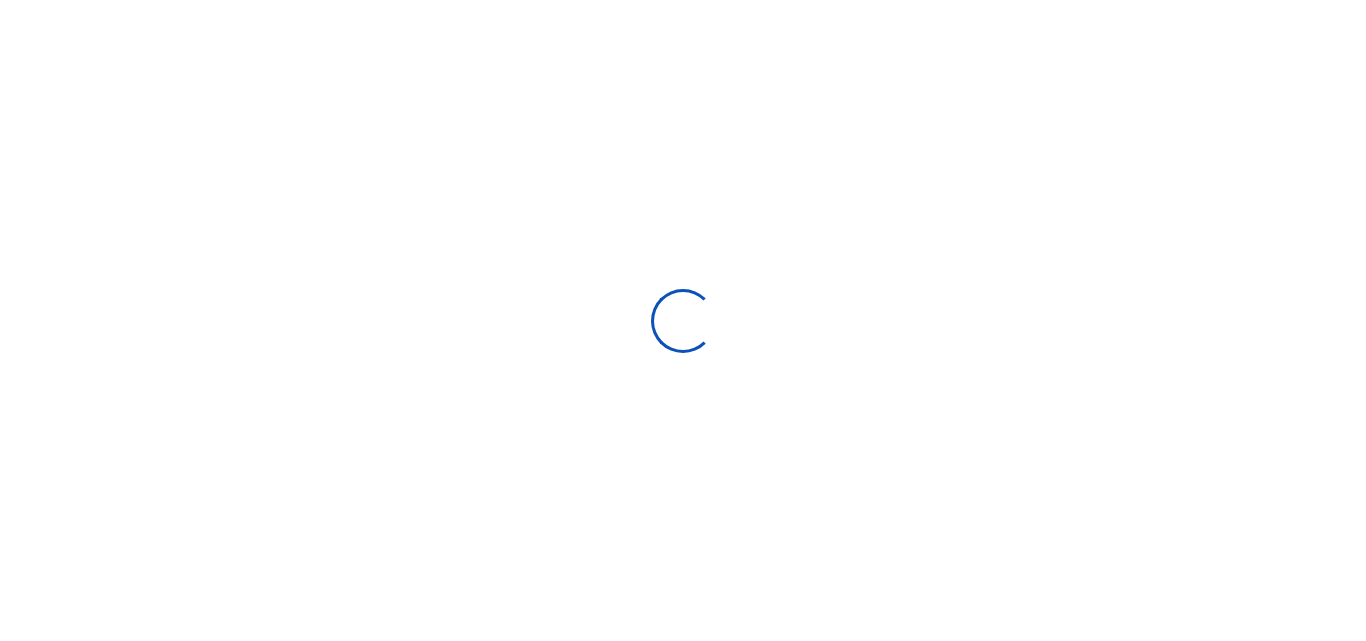 type on "[DATE] - [DATE]" 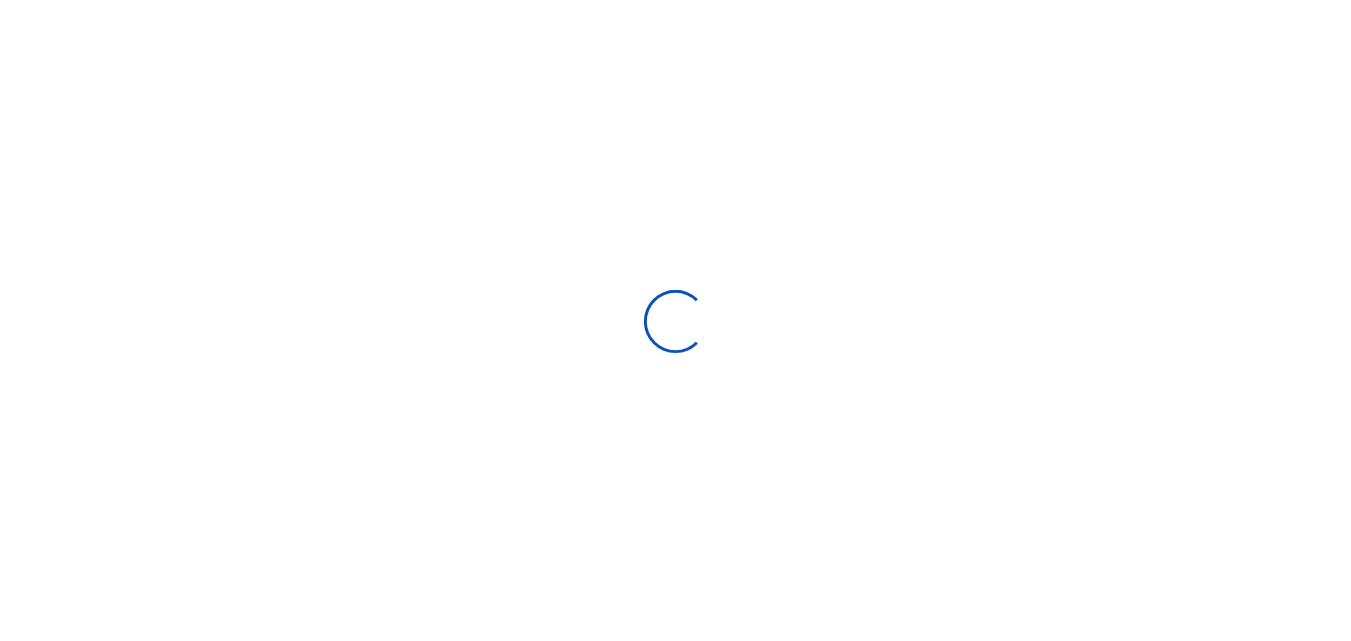scroll, scrollTop: 0, scrollLeft: 0, axis: both 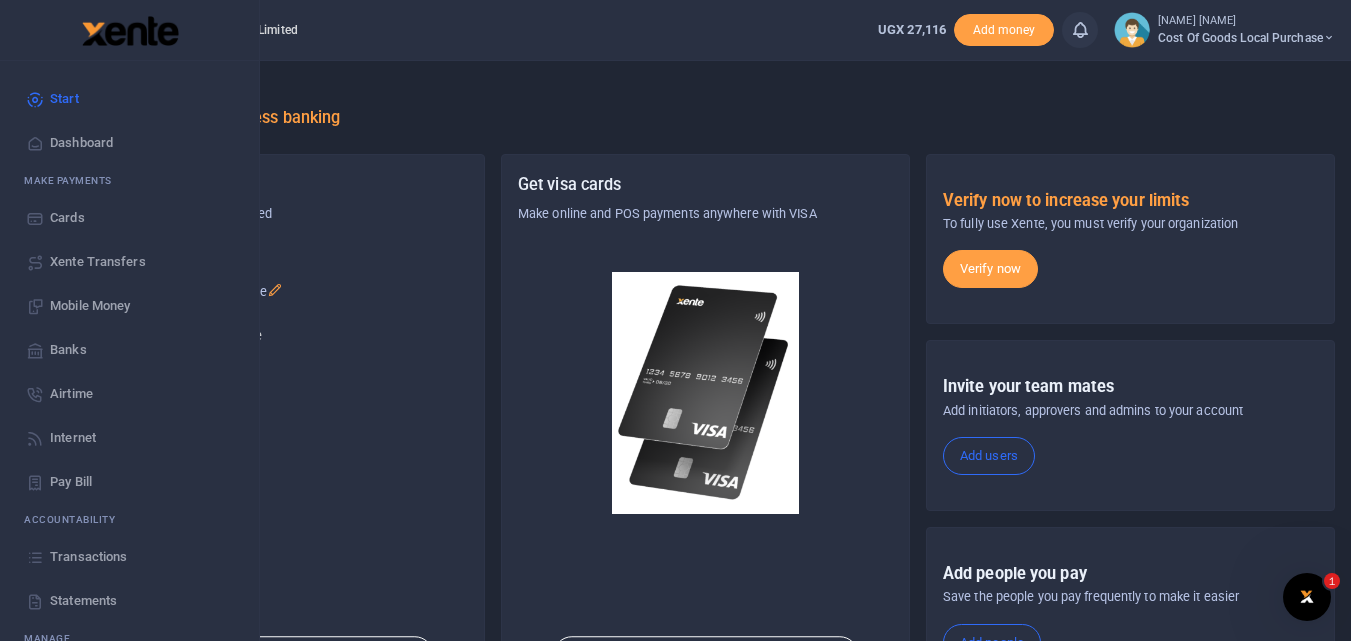 click on "Mobile Money" at bounding box center (90, 306) 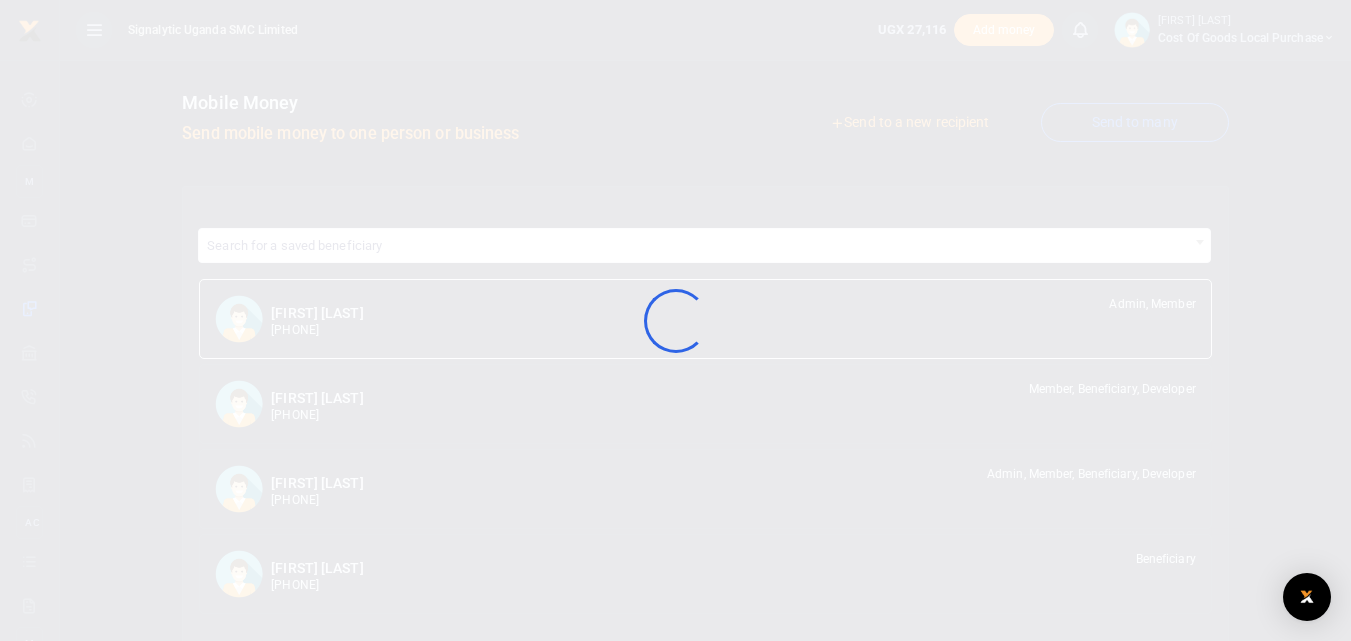 scroll, scrollTop: 0, scrollLeft: 0, axis: both 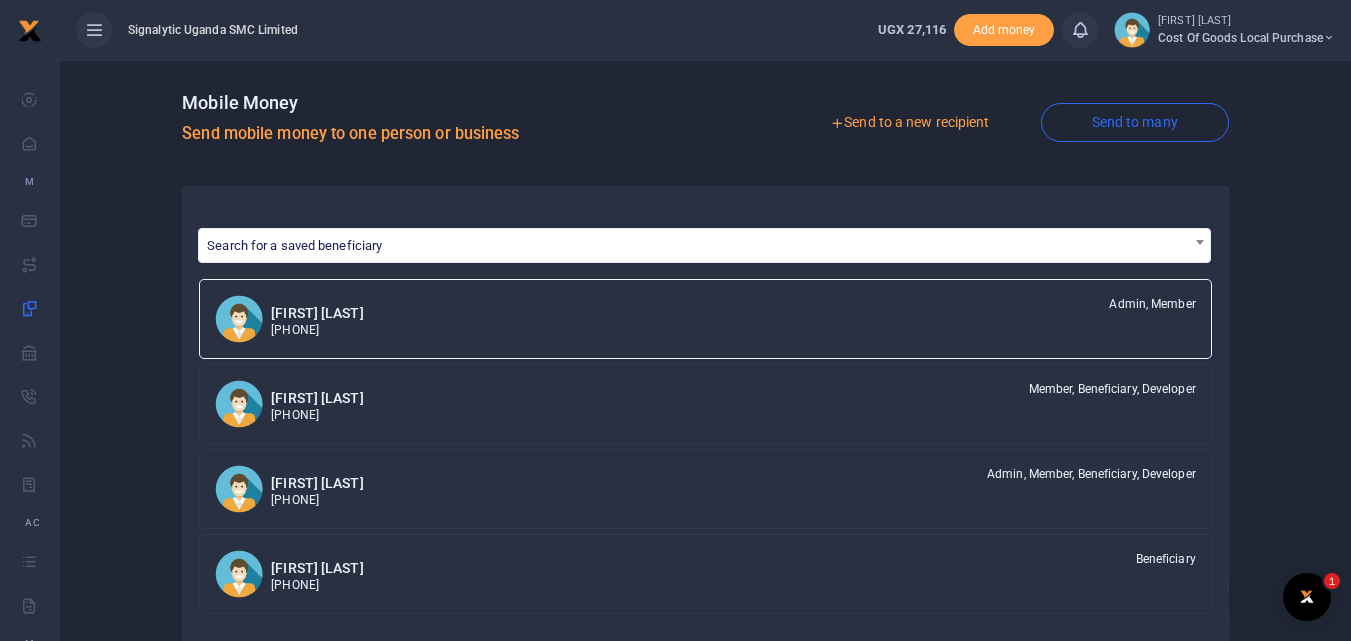 click on "Send to a new recipient" at bounding box center (909, 123) 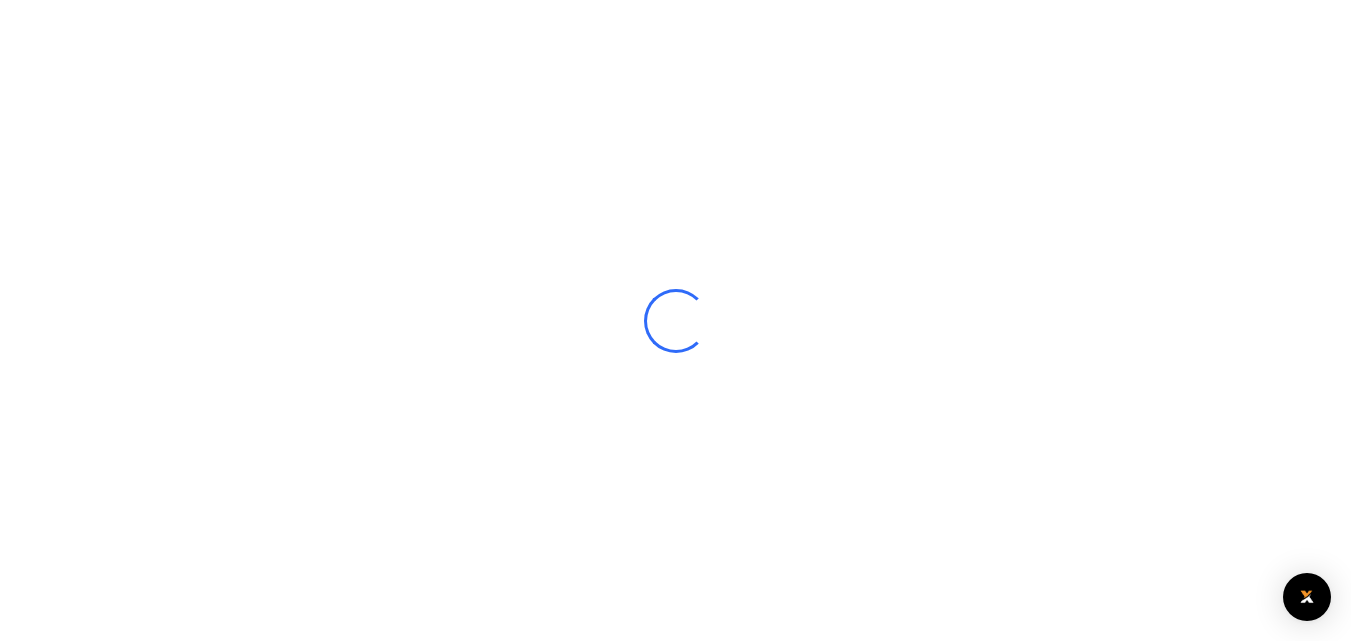 select 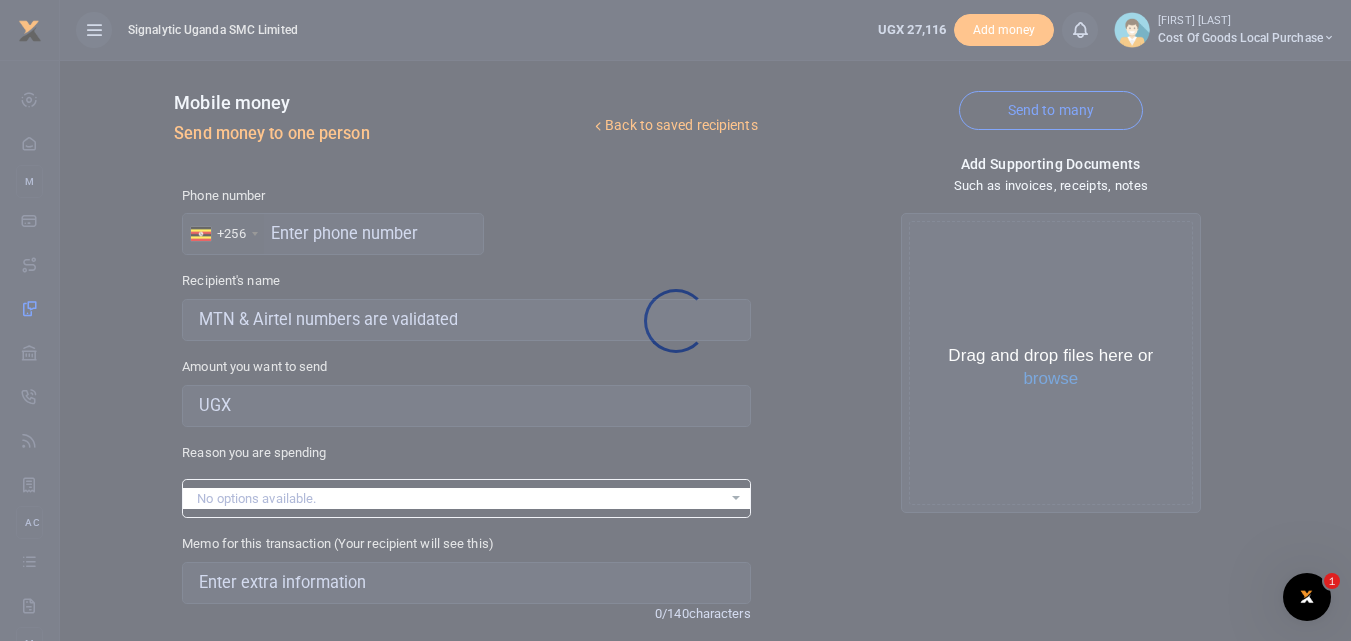 scroll, scrollTop: 0, scrollLeft: 0, axis: both 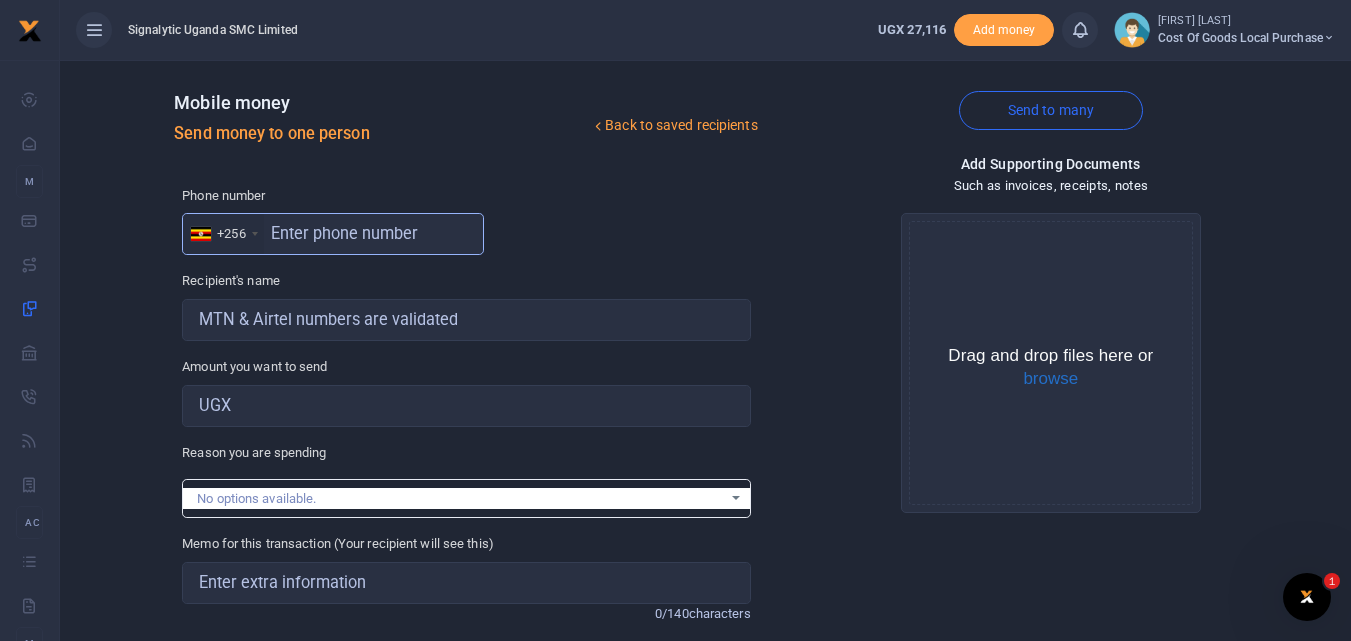 click at bounding box center [333, 234] 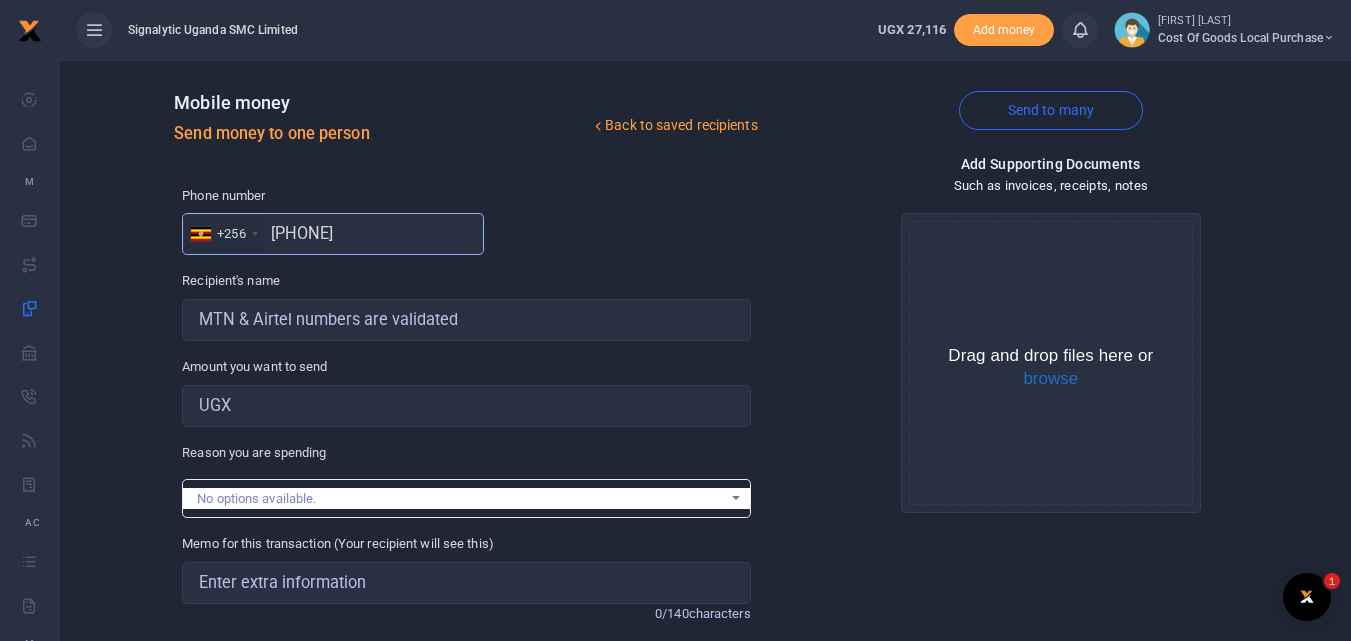 type on "[PHONE]" 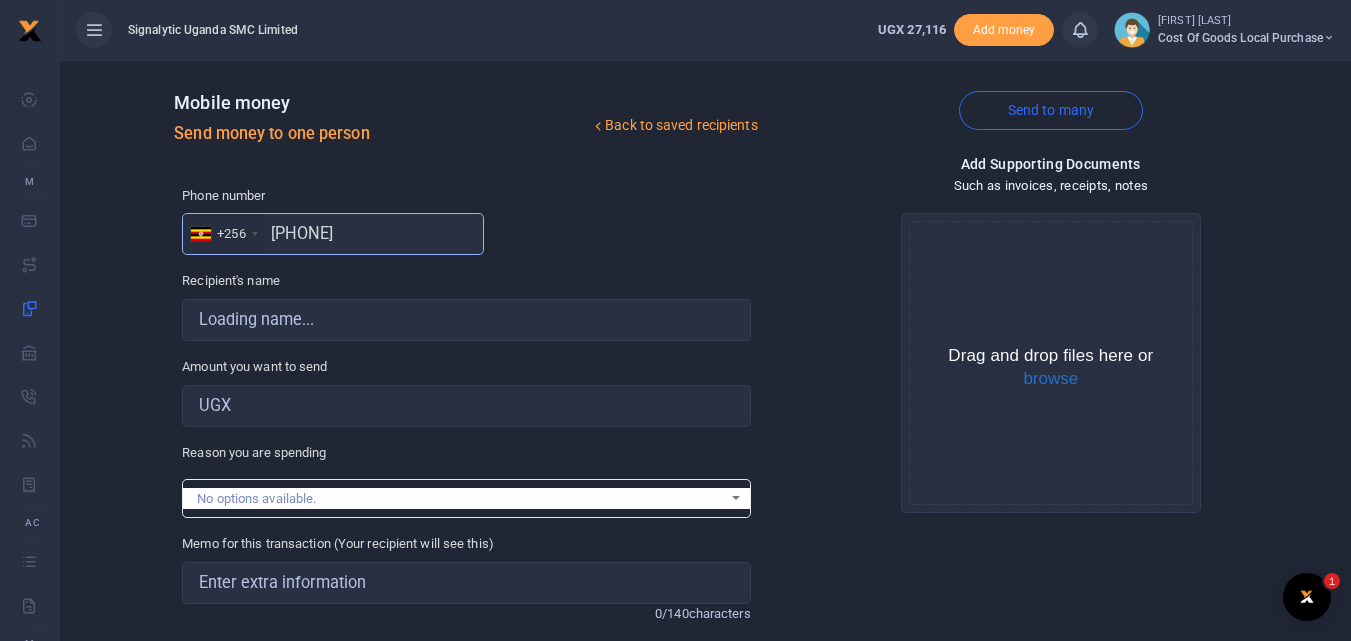type on "[FIRST] [LAST]" 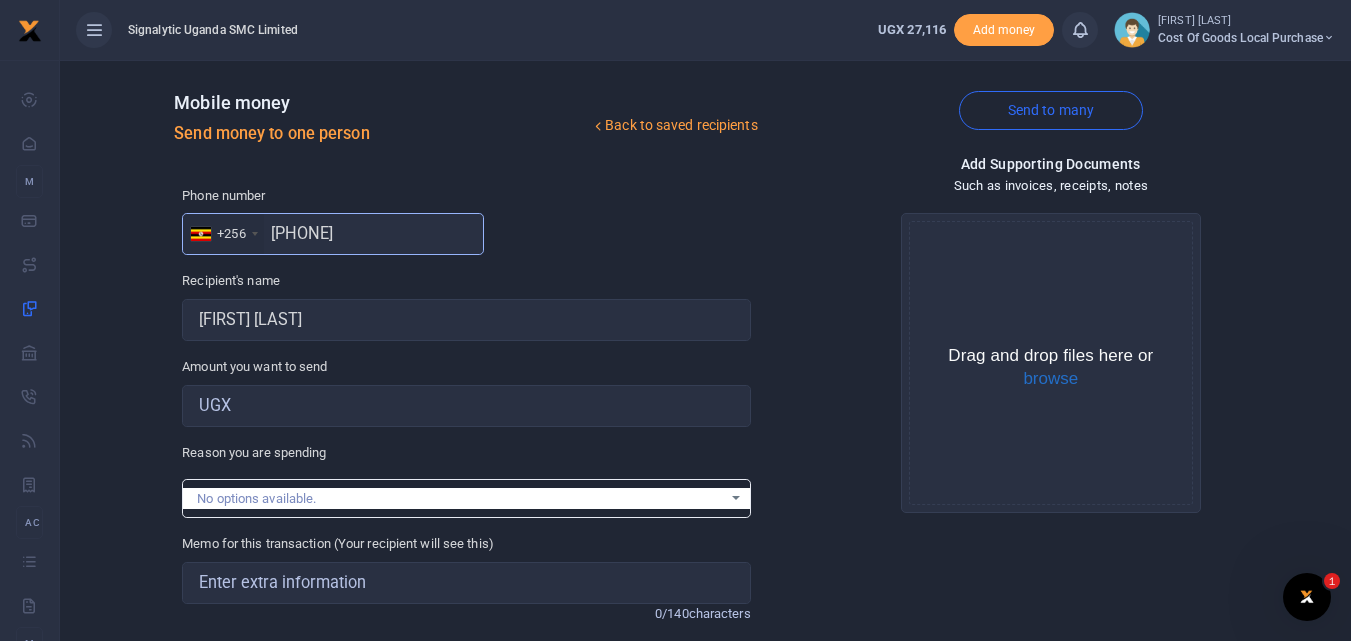 type on "[PHONE]" 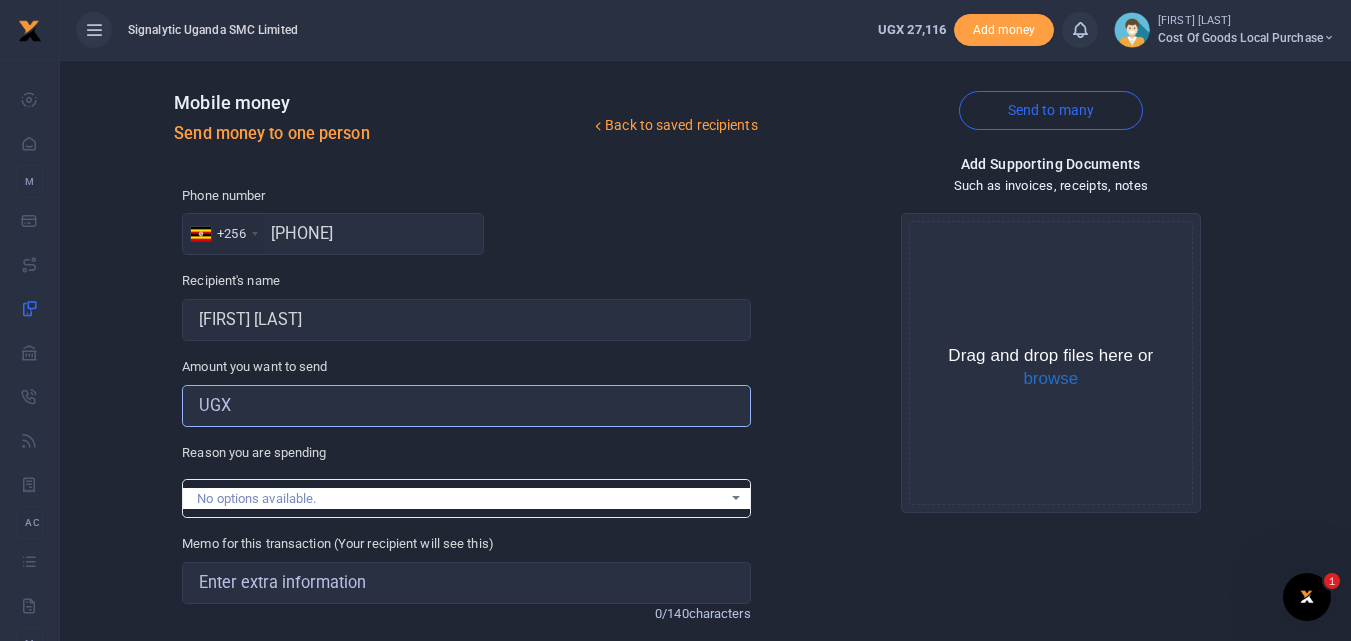 click on "Amount you want to send" at bounding box center [466, 406] 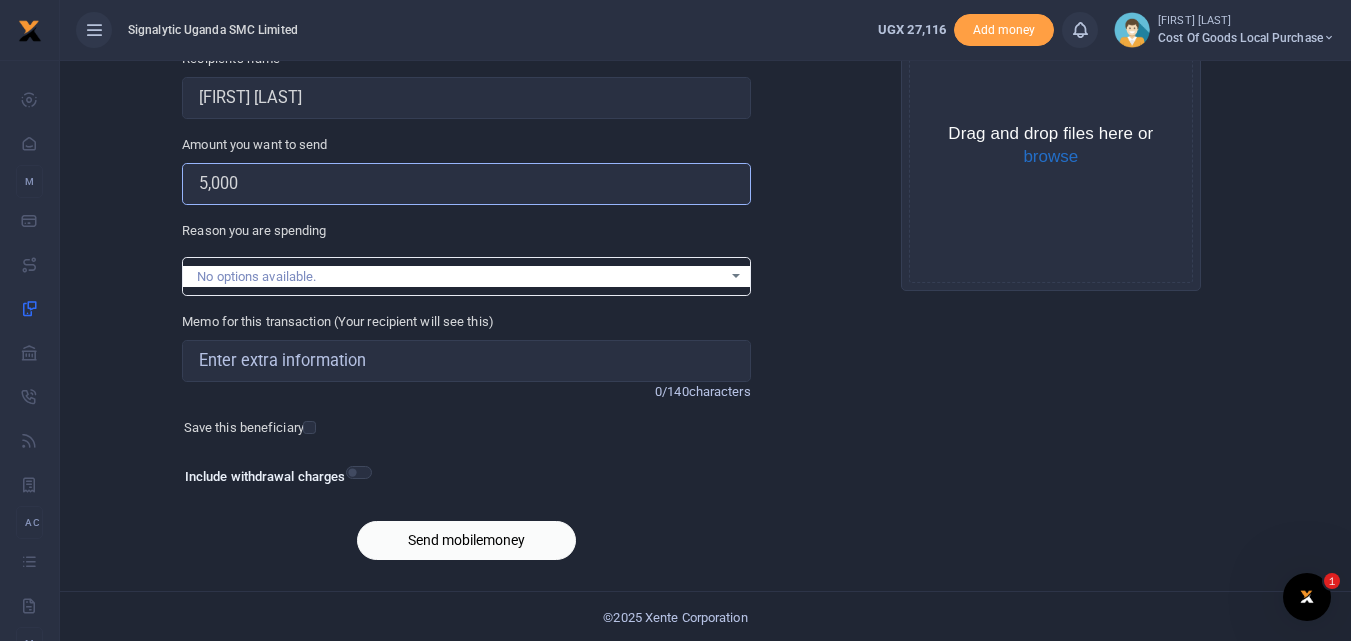 scroll, scrollTop: 225, scrollLeft: 0, axis: vertical 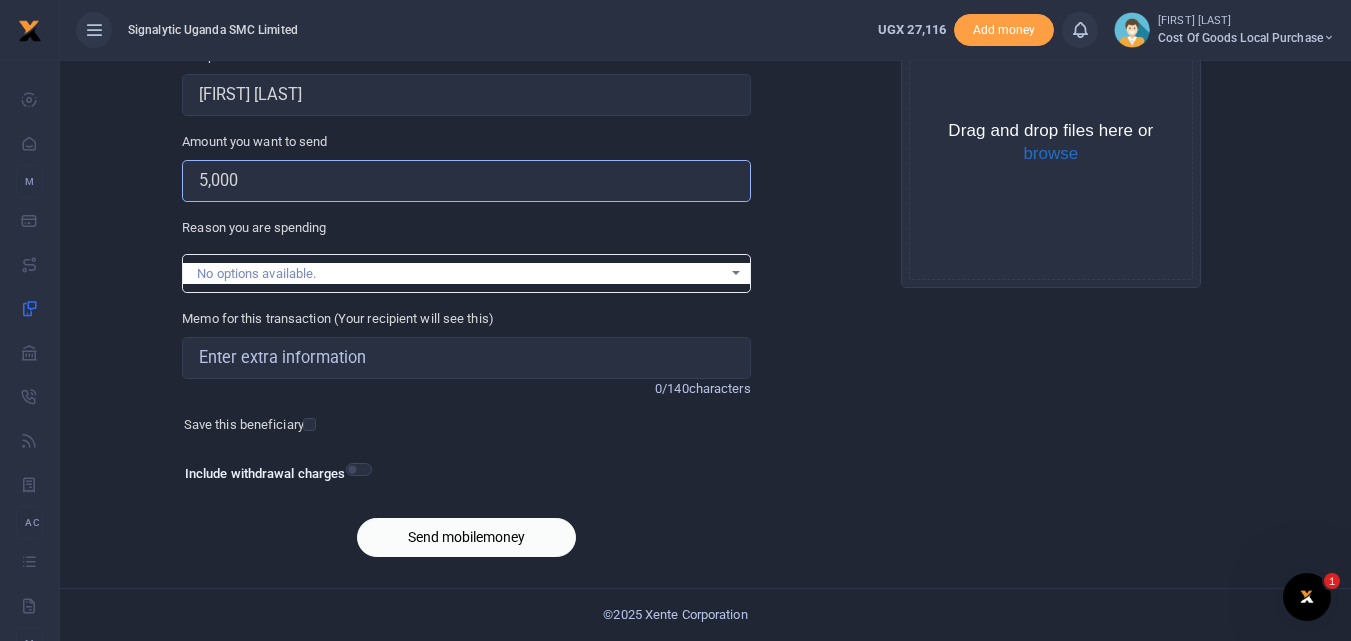 type on "5,000" 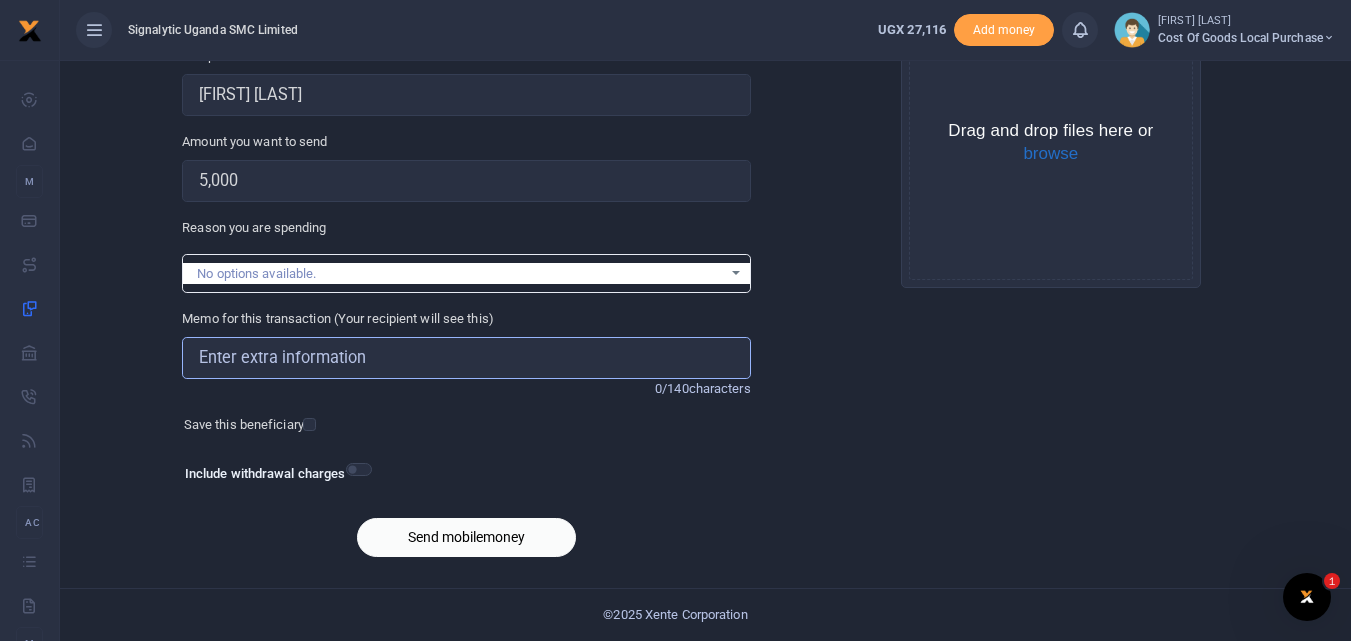 click on "Memo for this transaction (Your recipient will see this)" at bounding box center (466, 358) 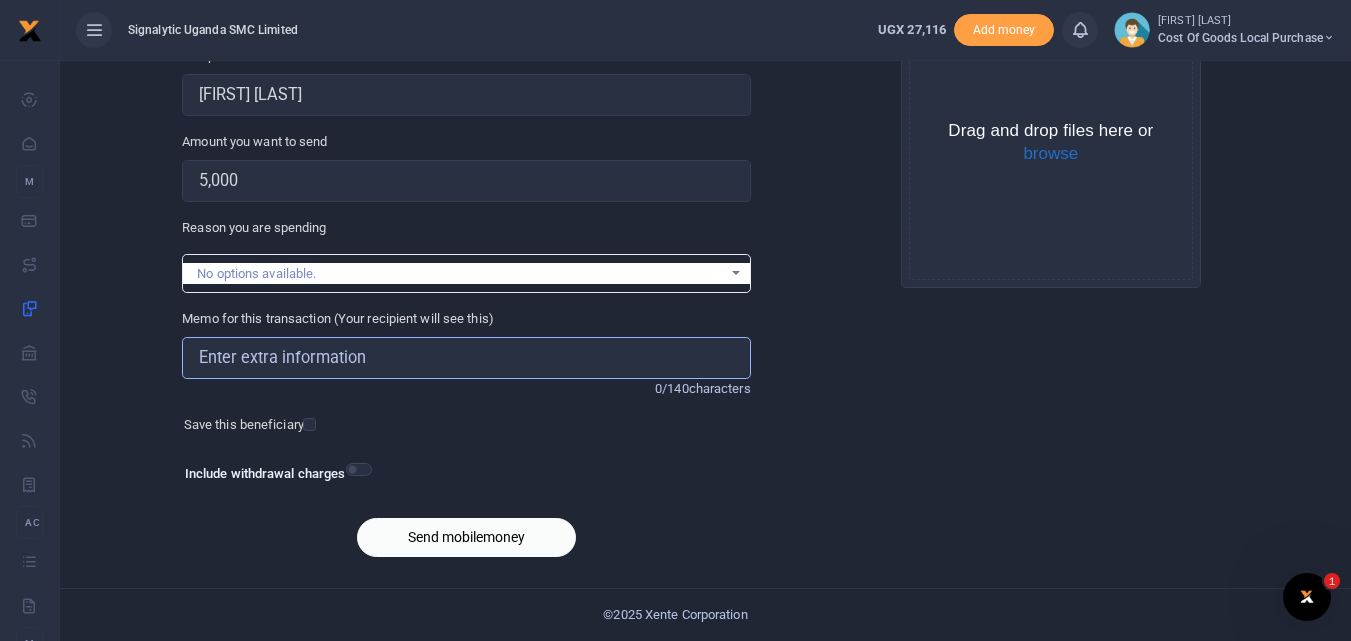 paste on "P00421" 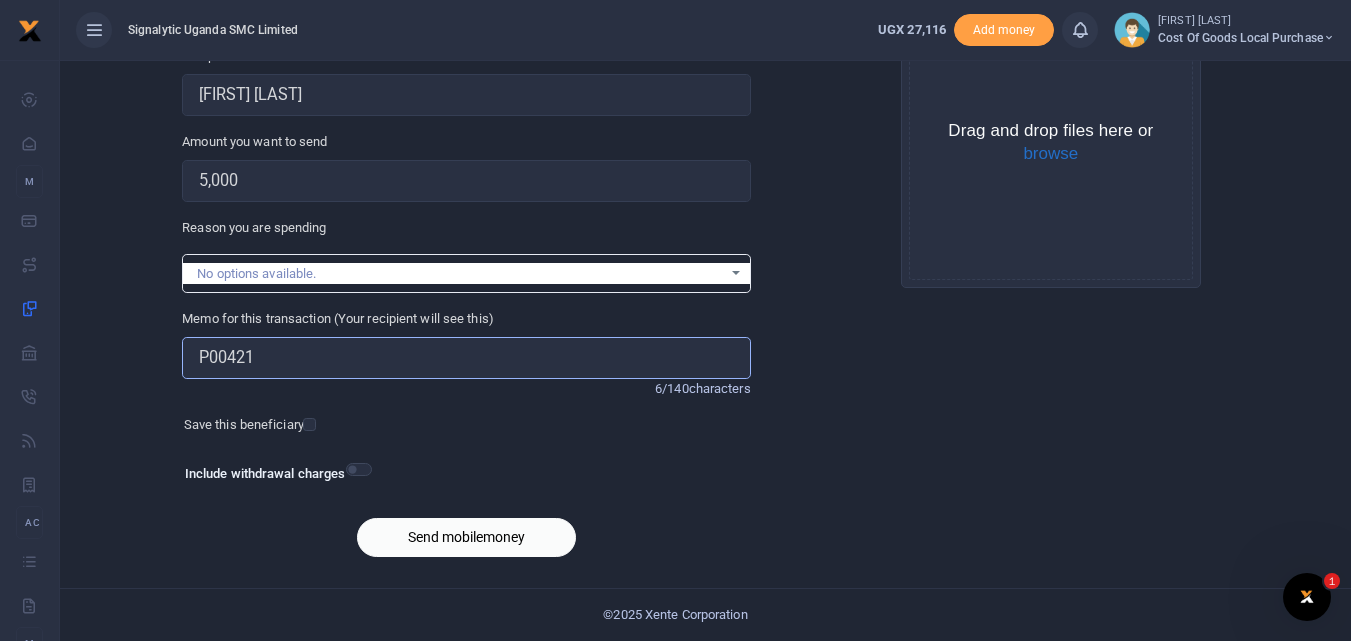 click on "P00421" at bounding box center (466, 358) 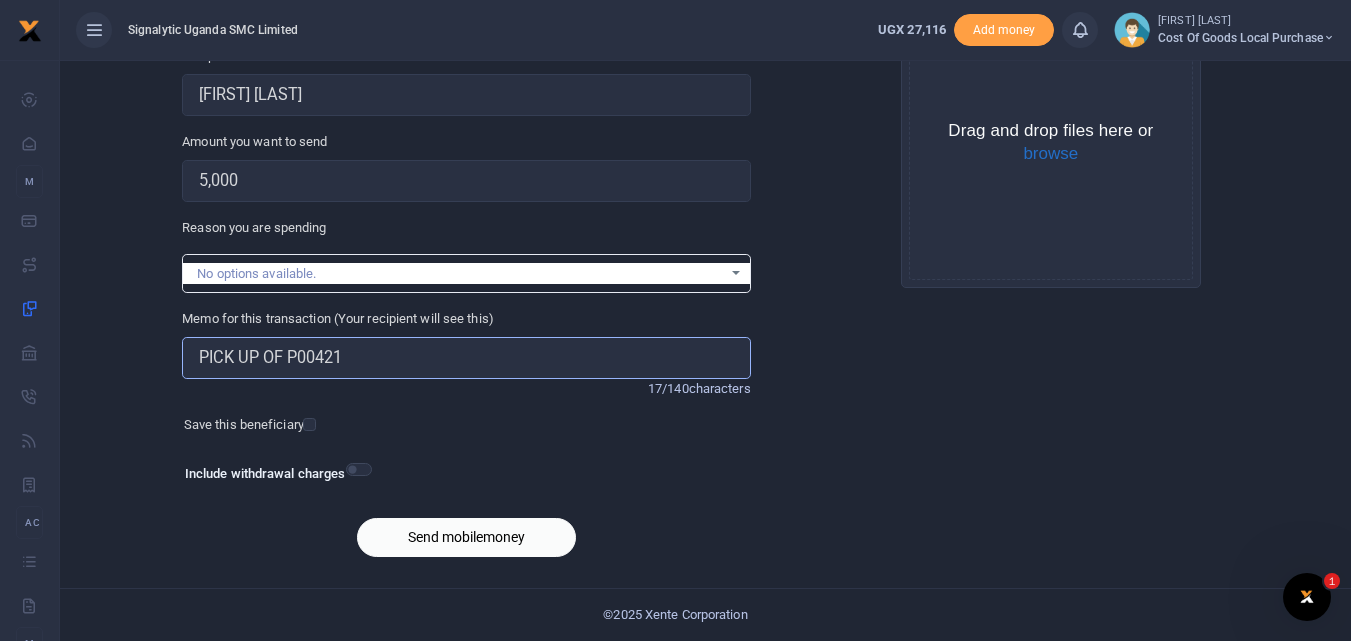 click on "PICK UP OF P00421" at bounding box center (466, 358) 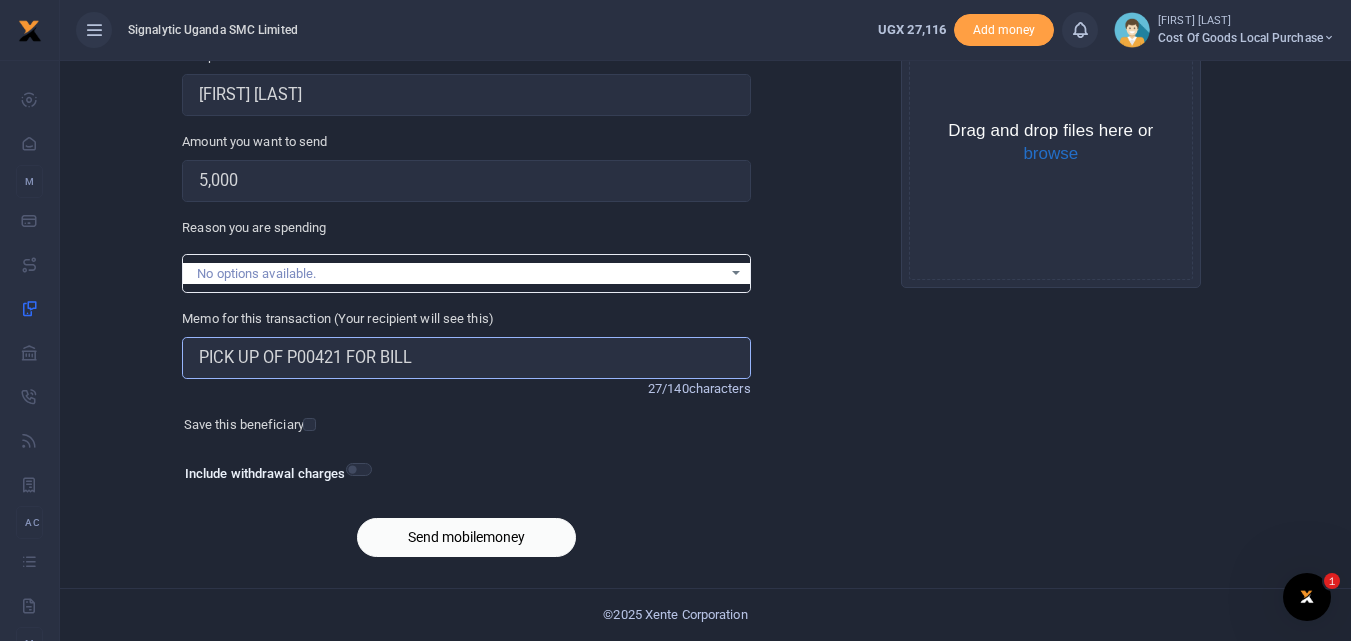 paste on "BILL/2025/08/0008" 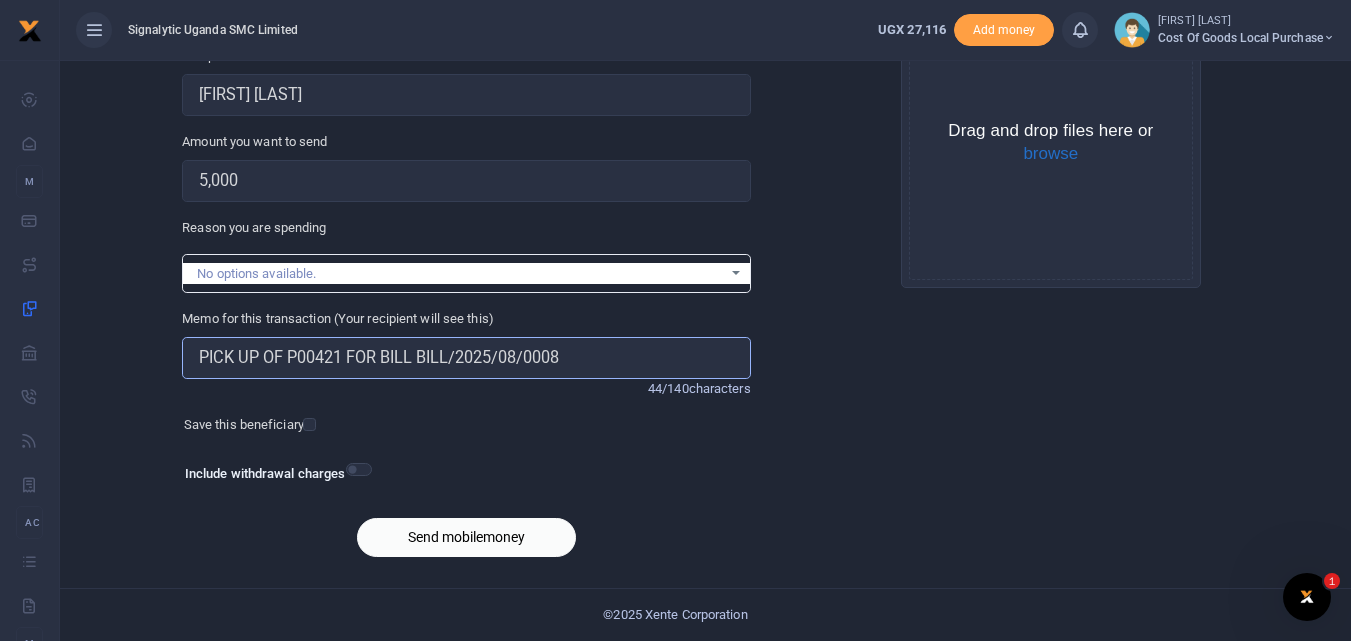 click on "PICK UP OF P00421 FOR BILL BILL/2025/08/0008" at bounding box center [466, 358] 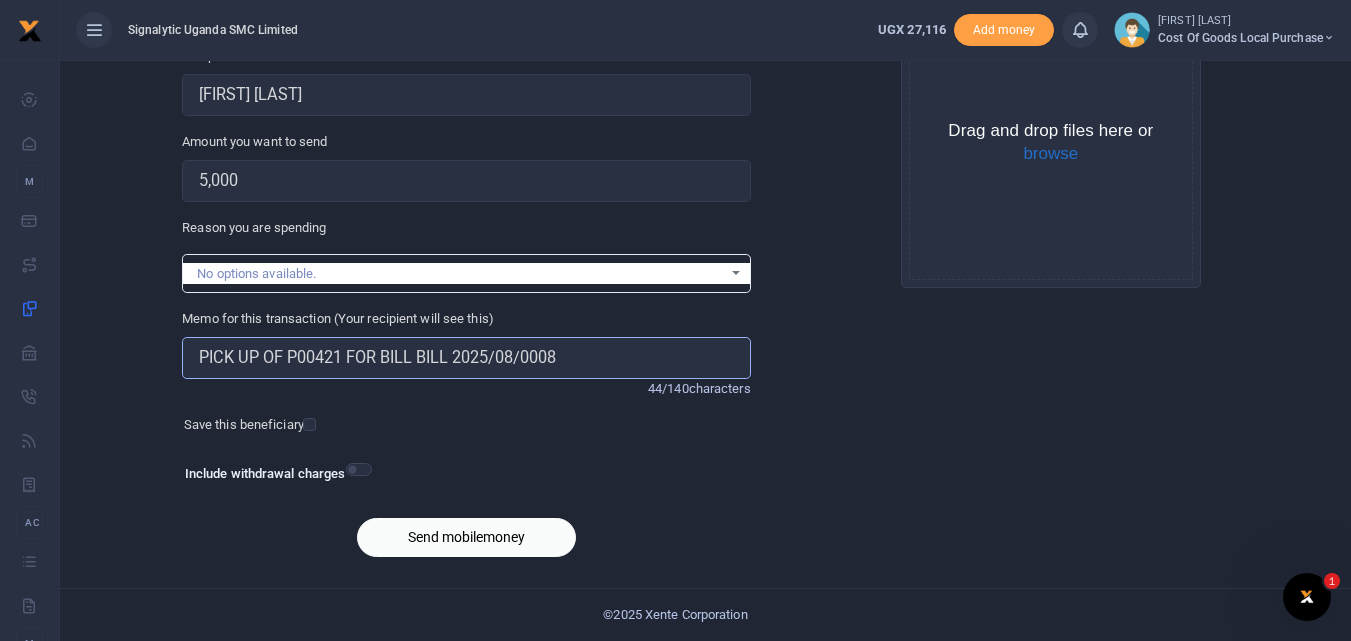 click on "PICK UP OF P00421 FOR BILL BILL 2025/08/0008" at bounding box center [466, 358] 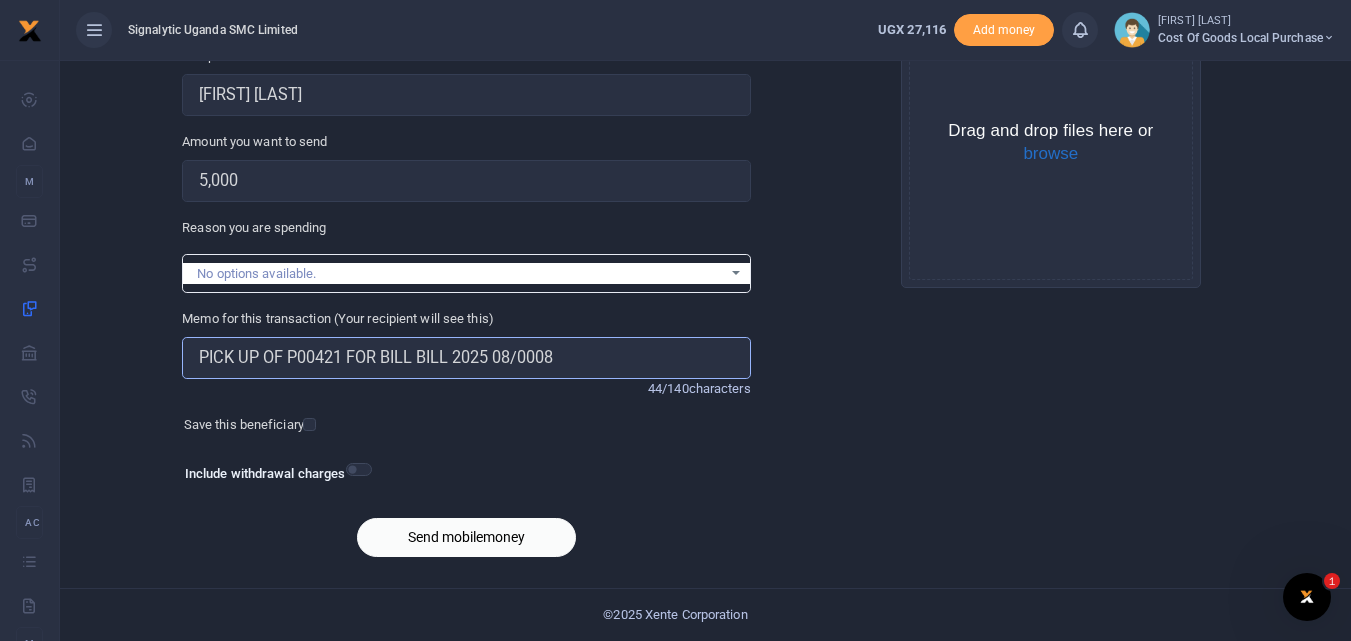 click on "PICK UP OF P00421 FOR BILL BILL 2025 08/0008" at bounding box center (466, 358) 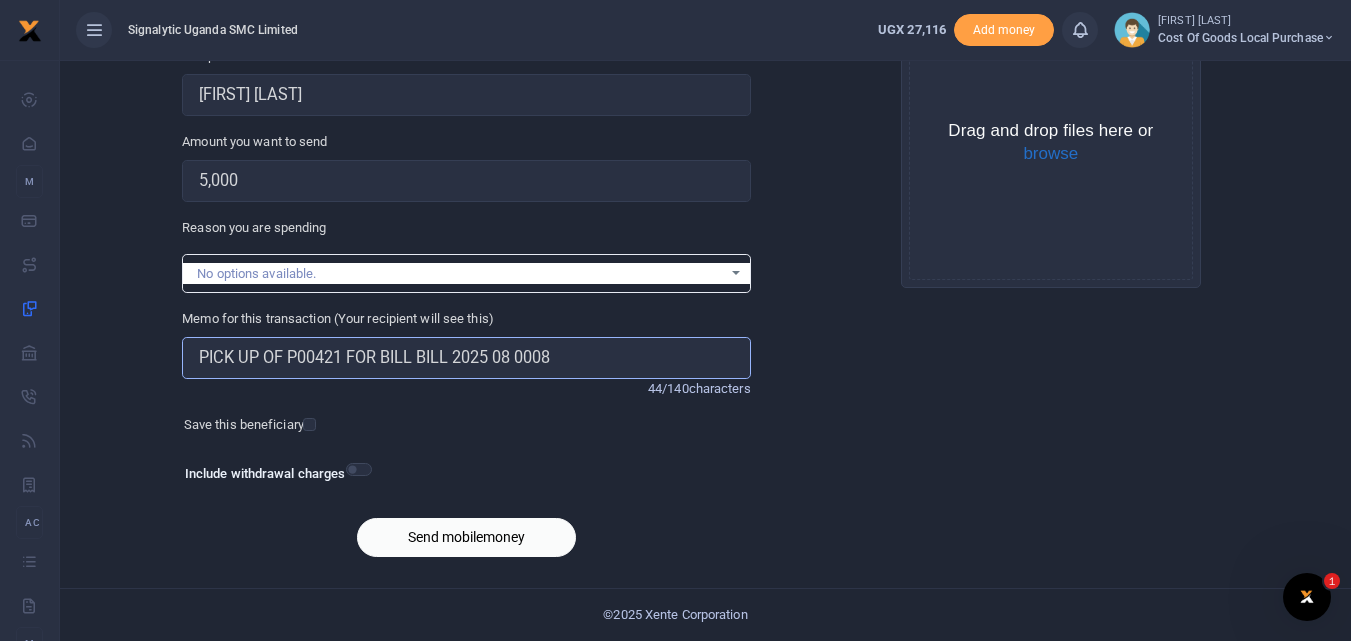 type on "PICK UP OF P00421 FOR BILL BILL 2025 08 0008" 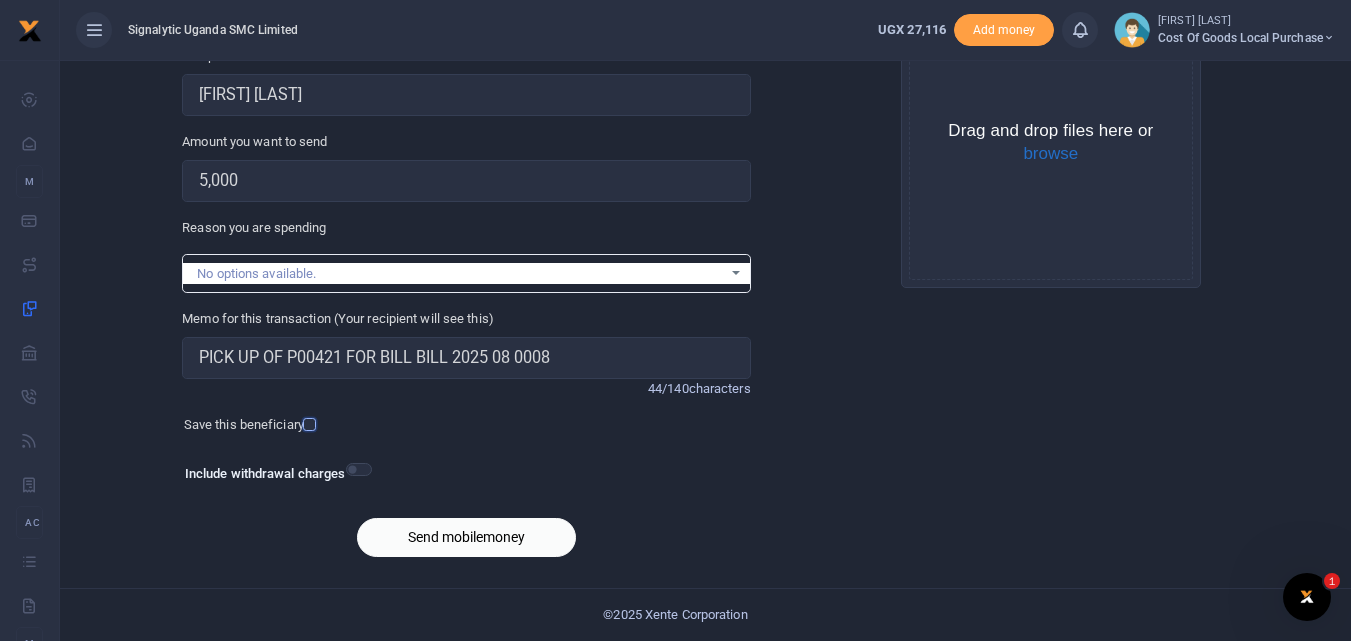 click at bounding box center (309, 424) 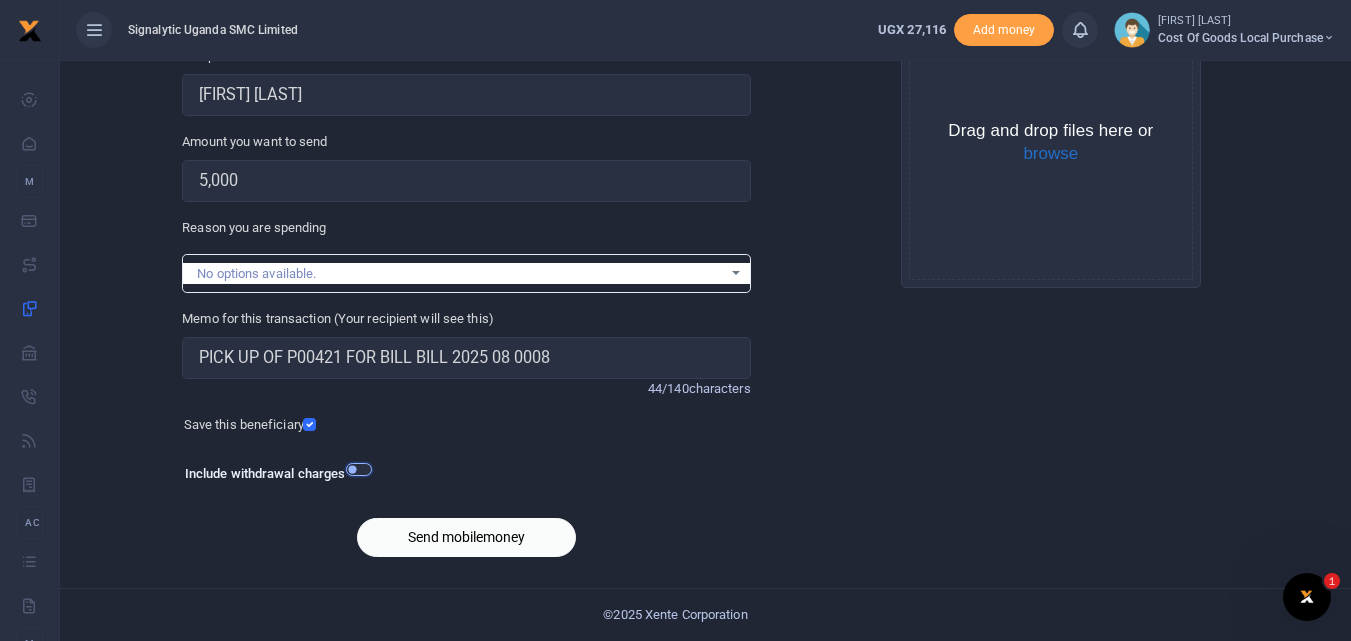 click at bounding box center (359, 469) 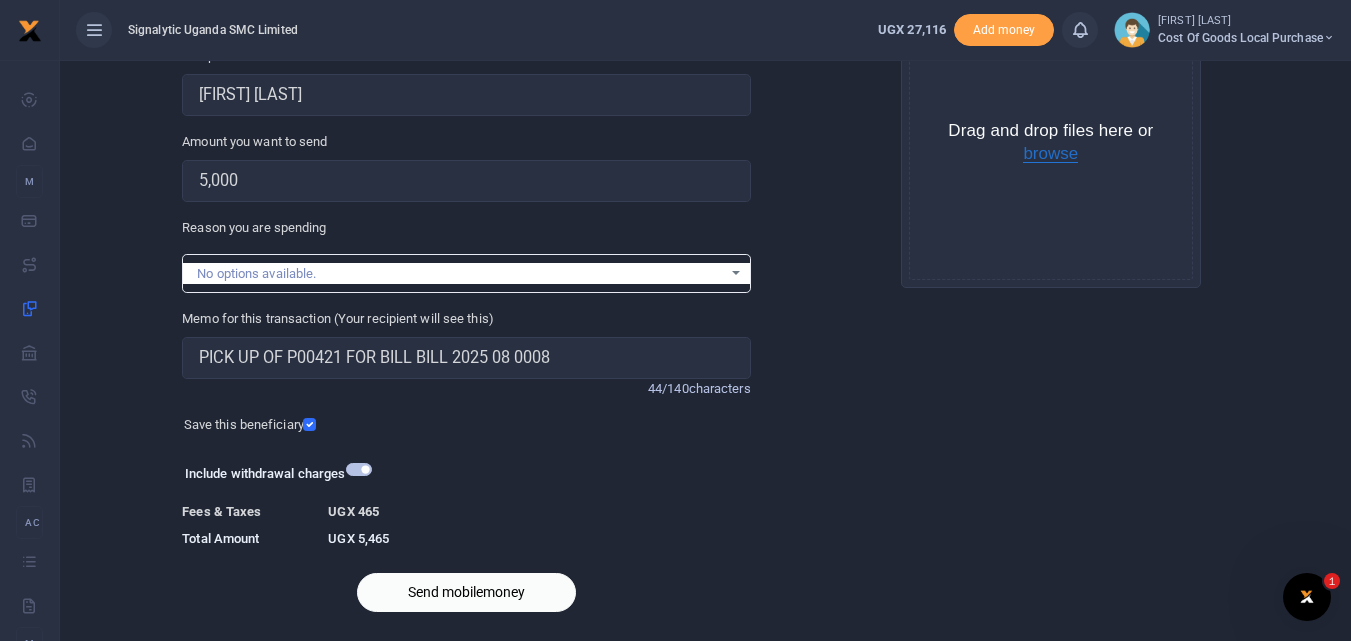 click on "browse" at bounding box center (1050, 154) 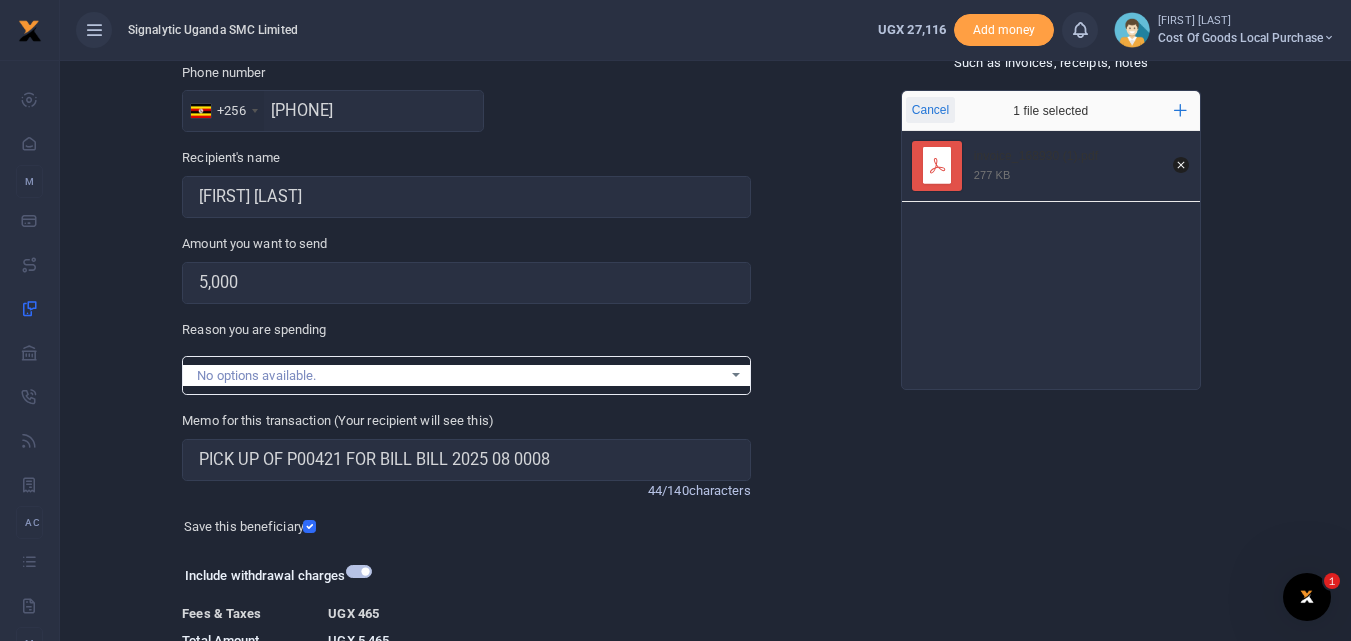 scroll, scrollTop: 120, scrollLeft: 0, axis: vertical 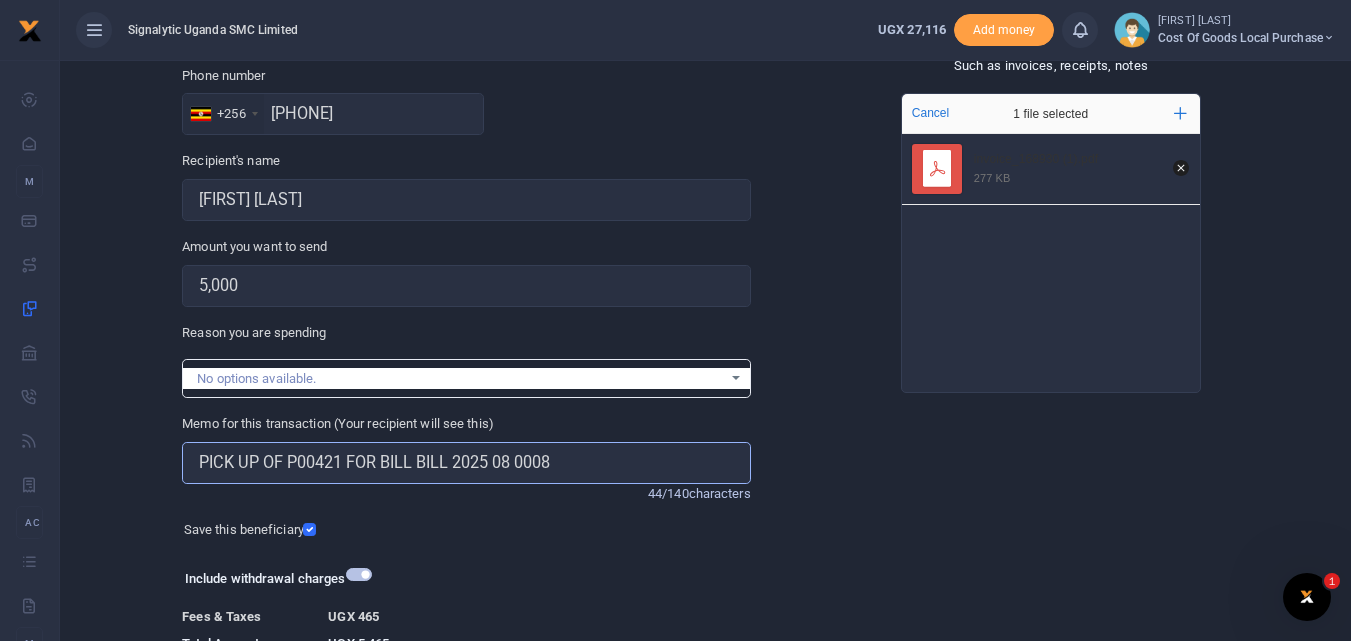 click on "PICK UP OF P00421 FOR BILL BILL 2025 08 0008" at bounding box center (466, 463) 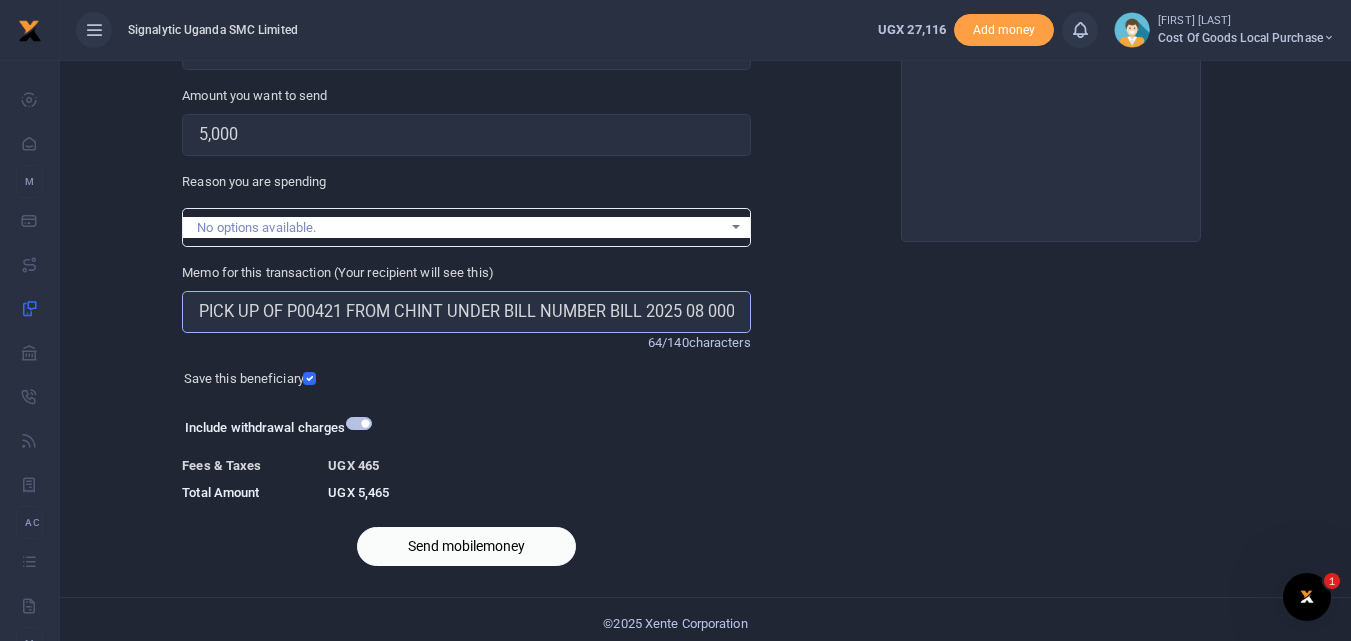 scroll, scrollTop: 280, scrollLeft: 0, axis: vertical 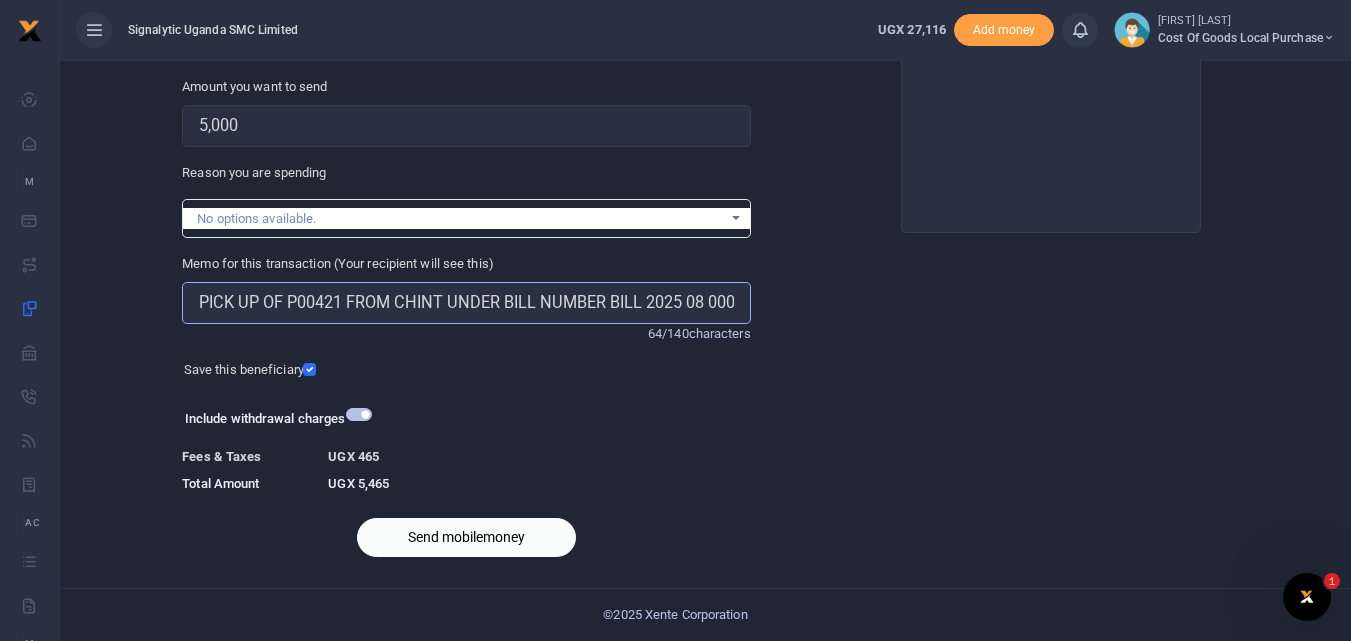 type on "PICK UP OF P00421 FROM CHINT UNDER BILL NUMBER BILL 2025 08 0008" 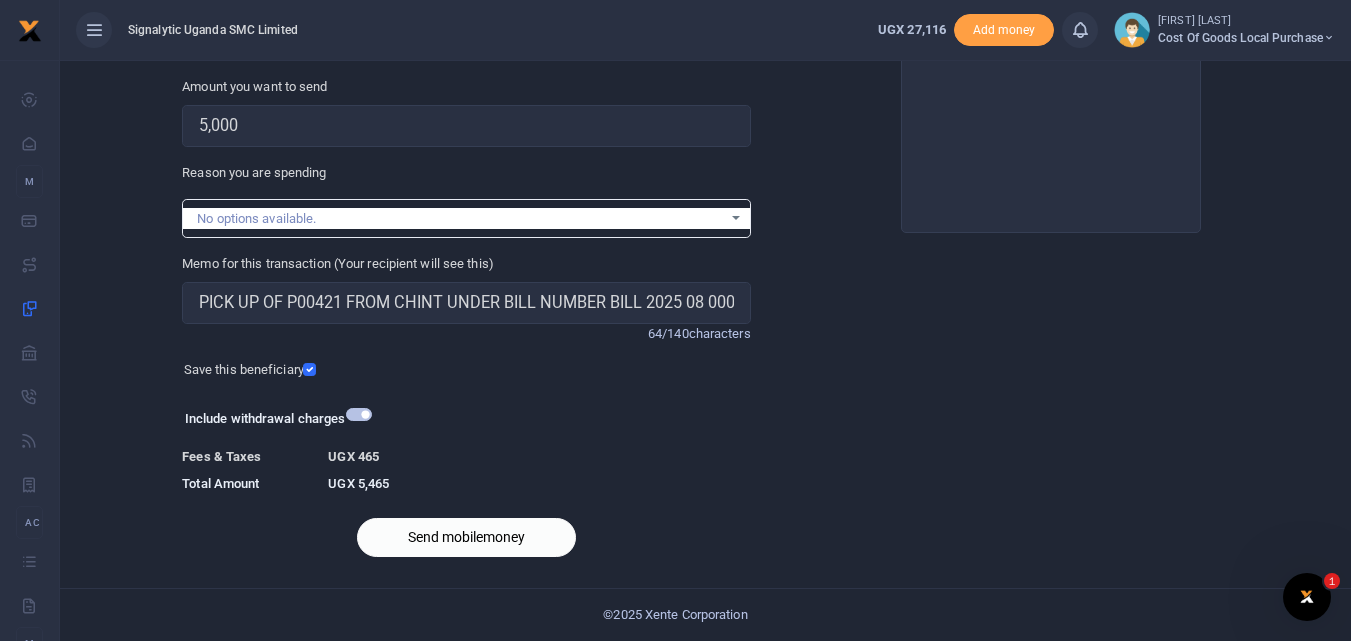 click on "Send mobilemoney" at bounding box center [466, 537] 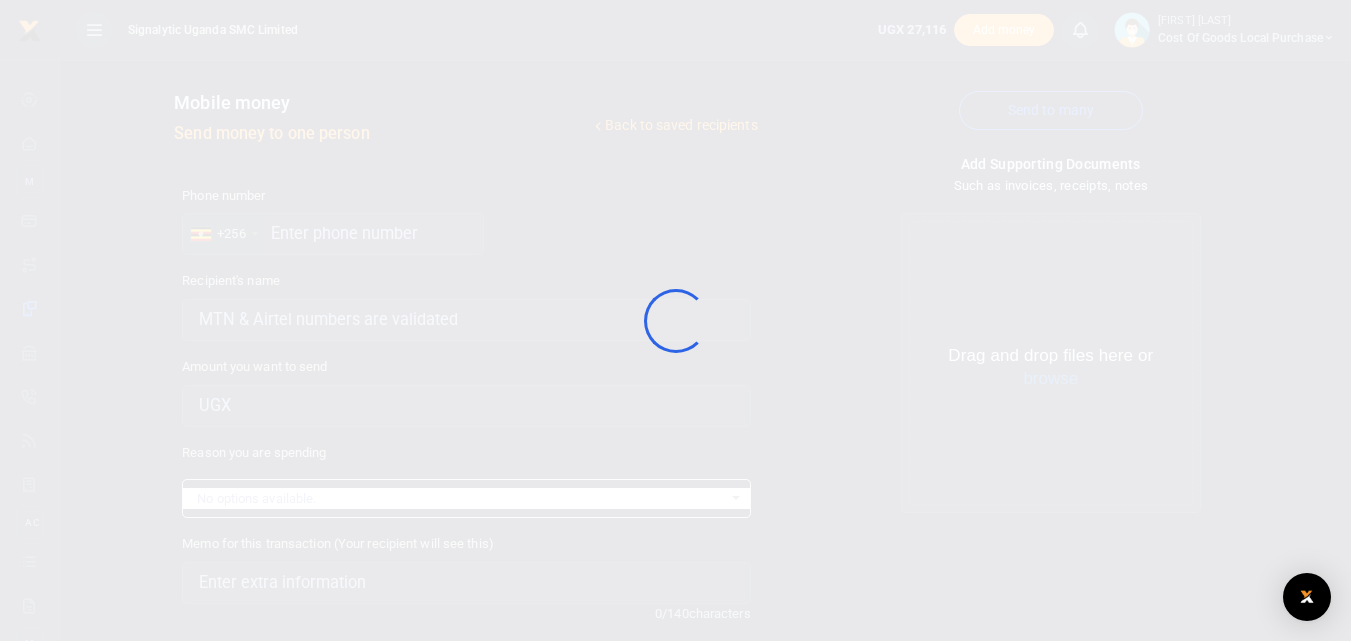 scroll, scrollTop: 225, scrollLeft: 0, axis: vertical 